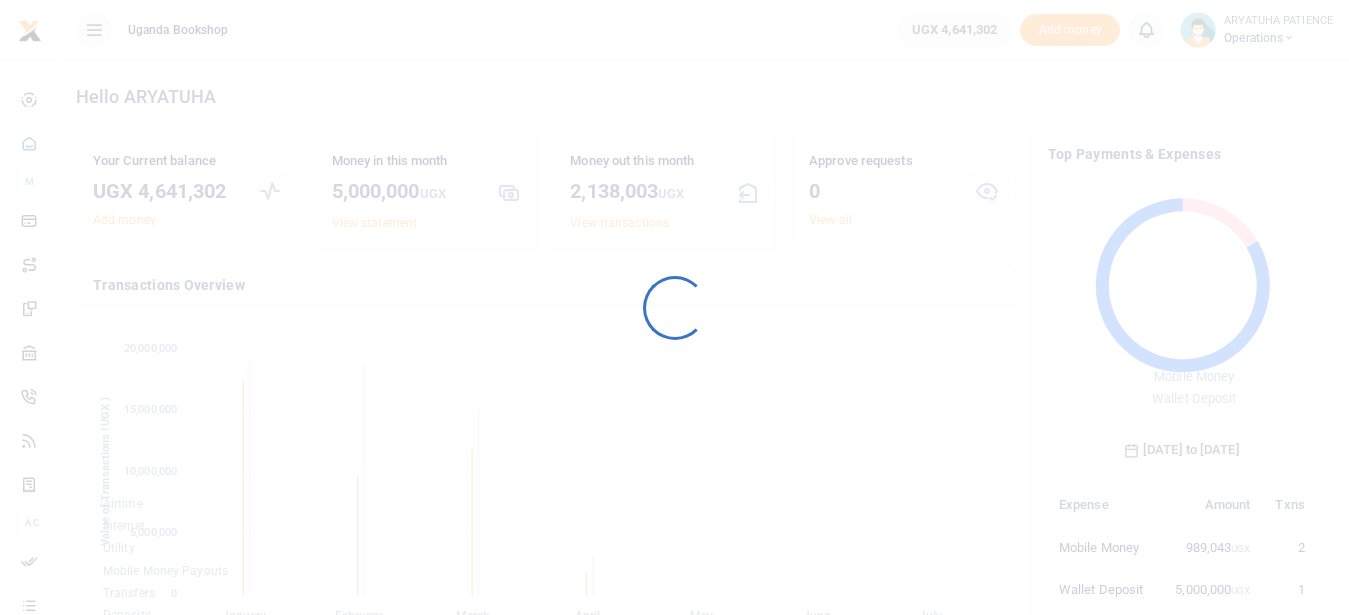 scroll, scrollTop: 0, scrollLeft: 0, axis: both 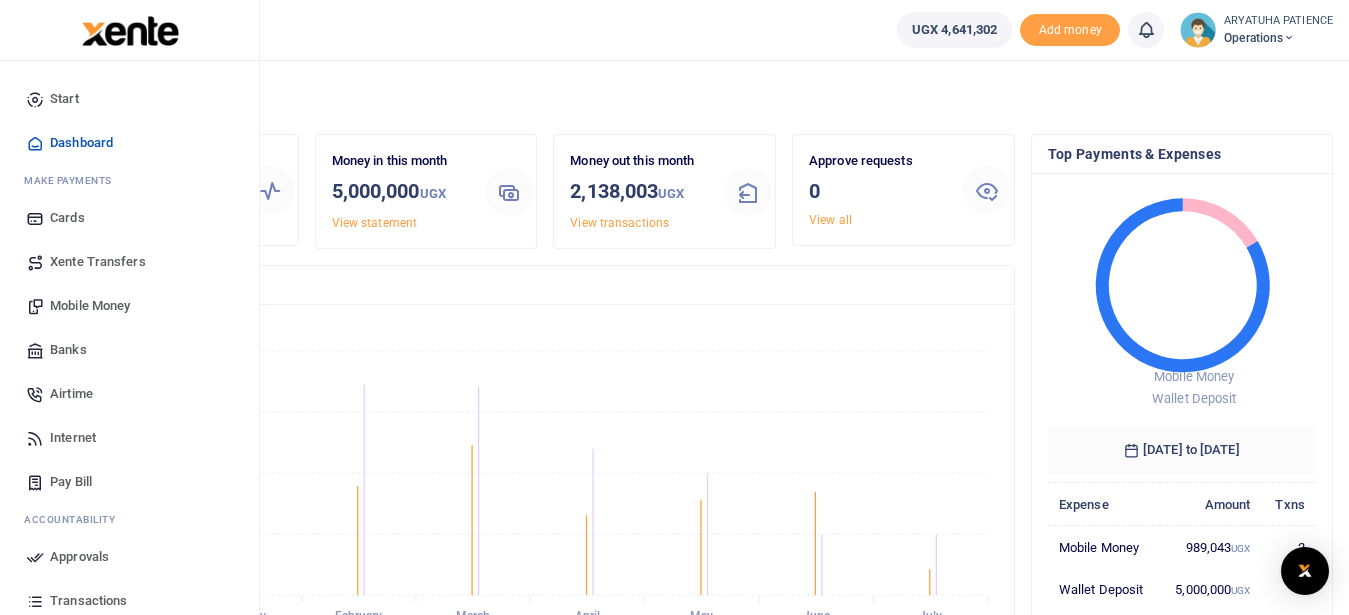 click on "Mobile Money" at bounding box center (90, 306) 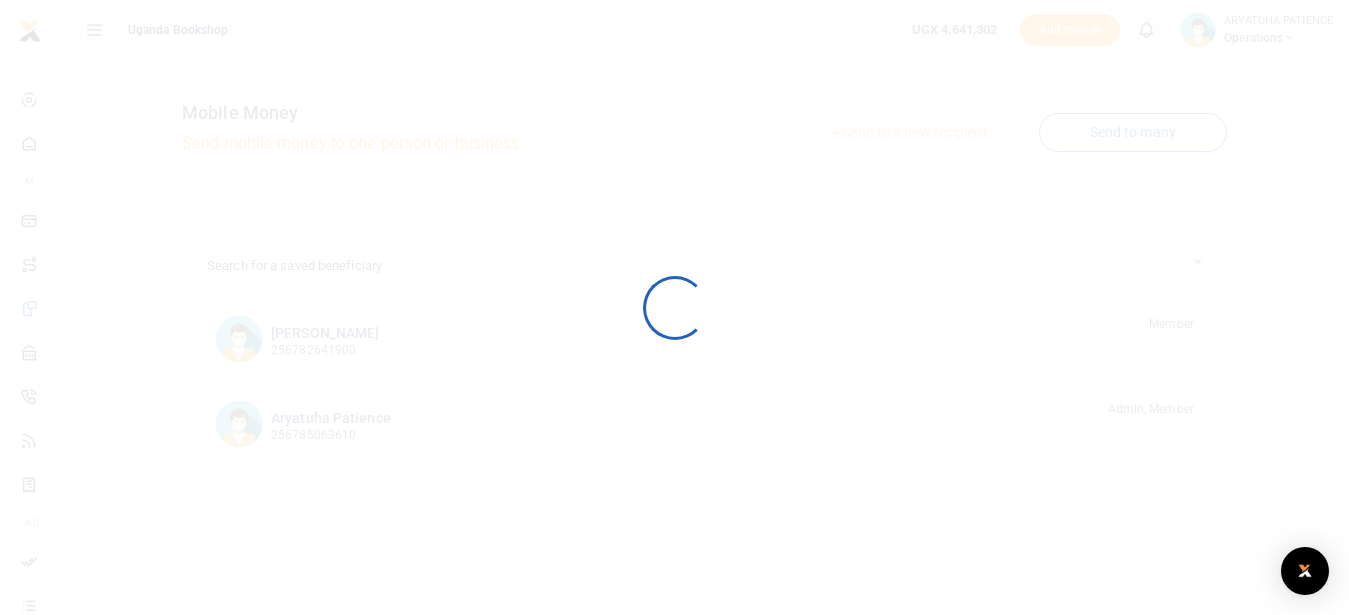 scroll, scrollTop: 0, scrollLeft: 0, axis: both 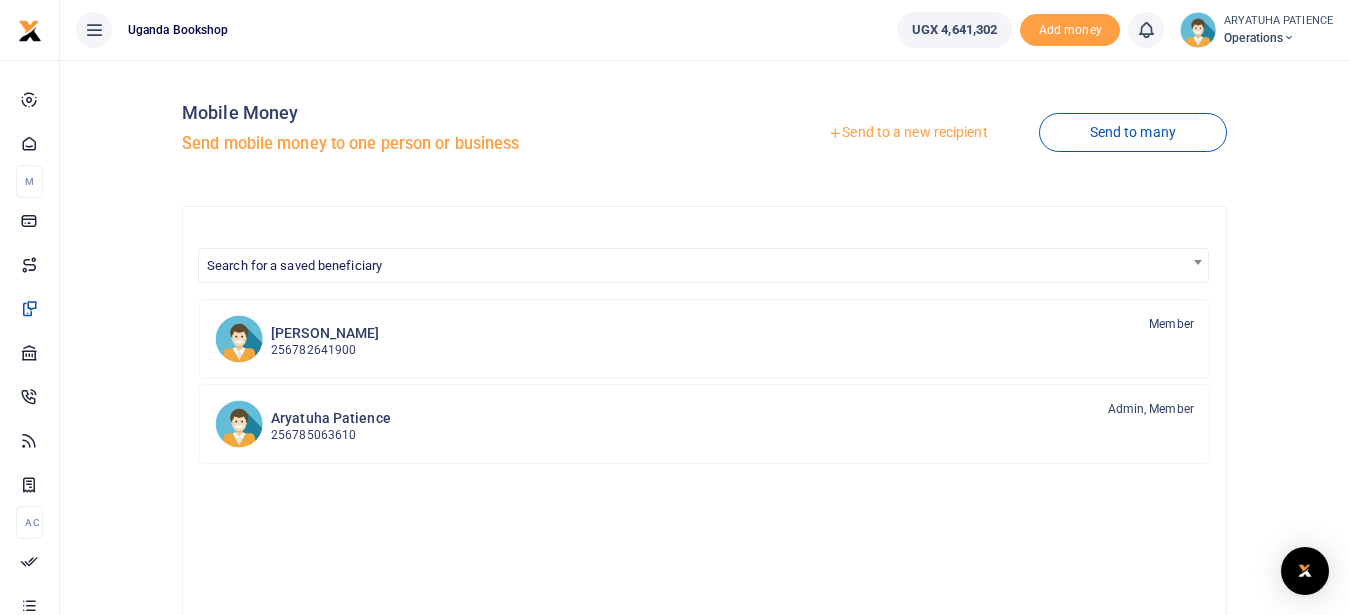 click on "Send to a new recipient" at bounding box center [907, 133] 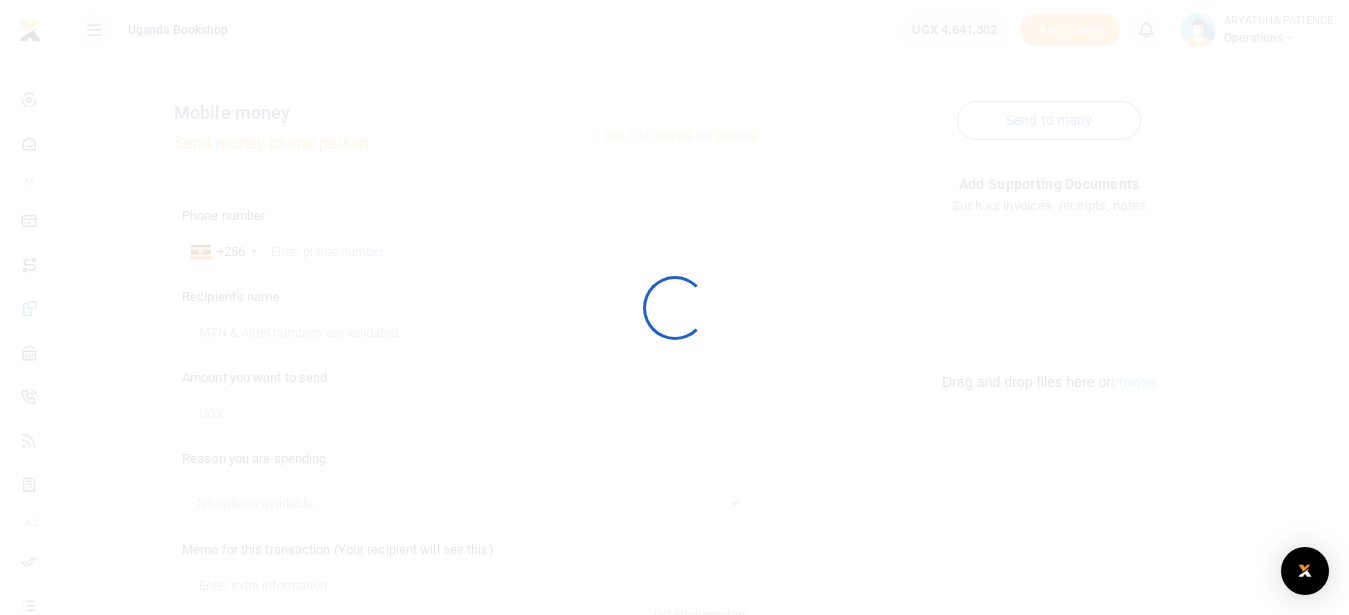 scroll, scrollTop: 0, scrollLeft: 0, axis: both 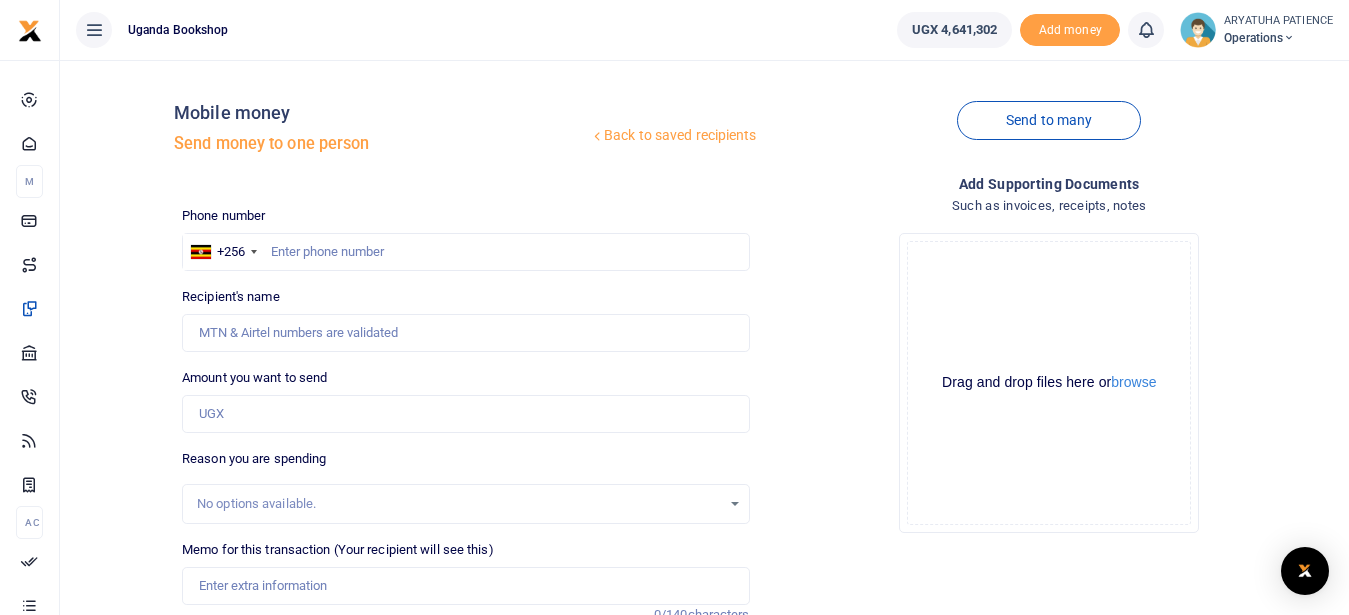 click at bounding box center [674, 307] 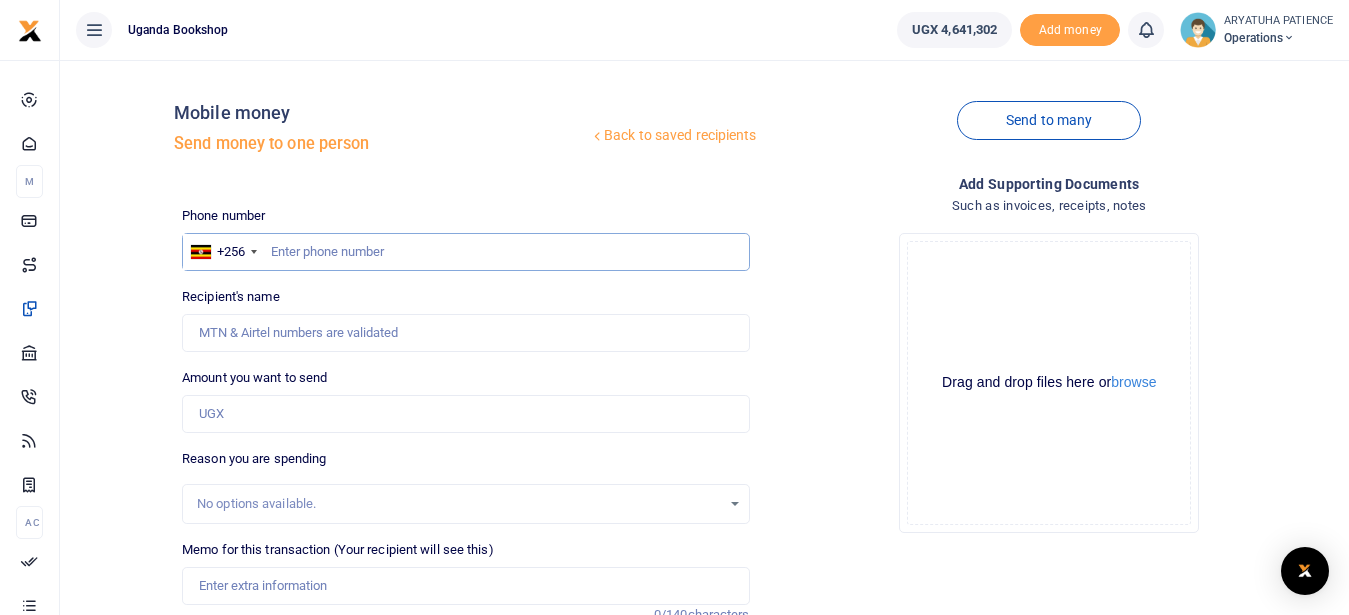 click at bounding box center (465, 252) 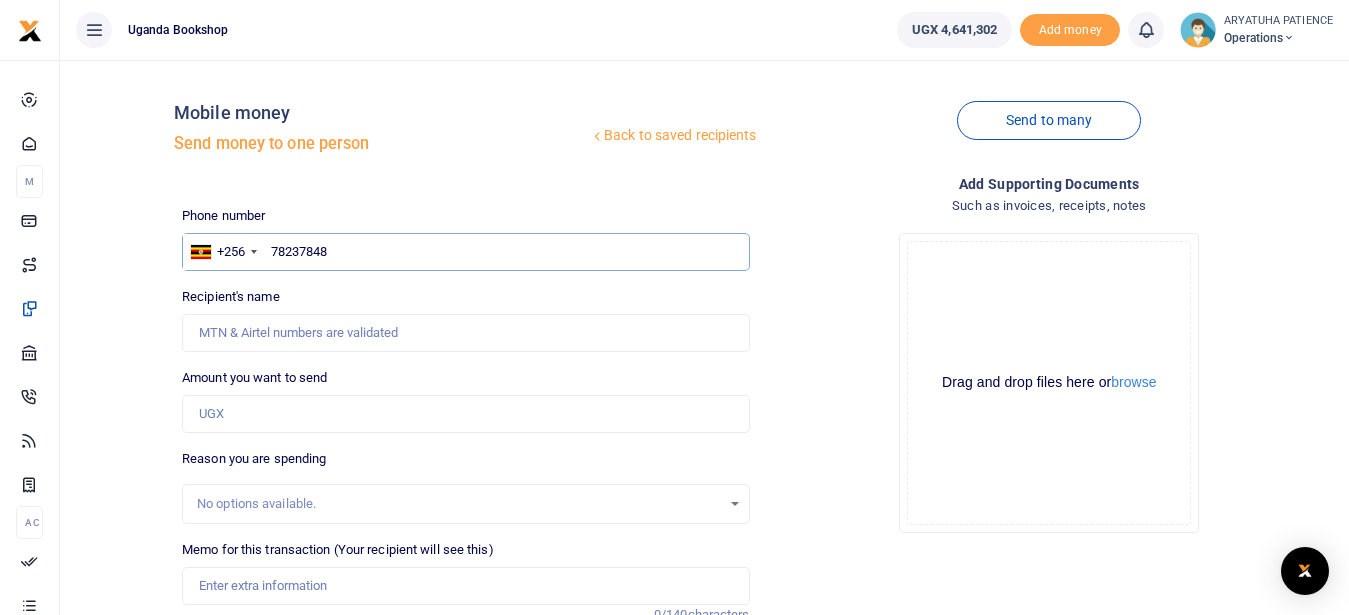type on "782378485" 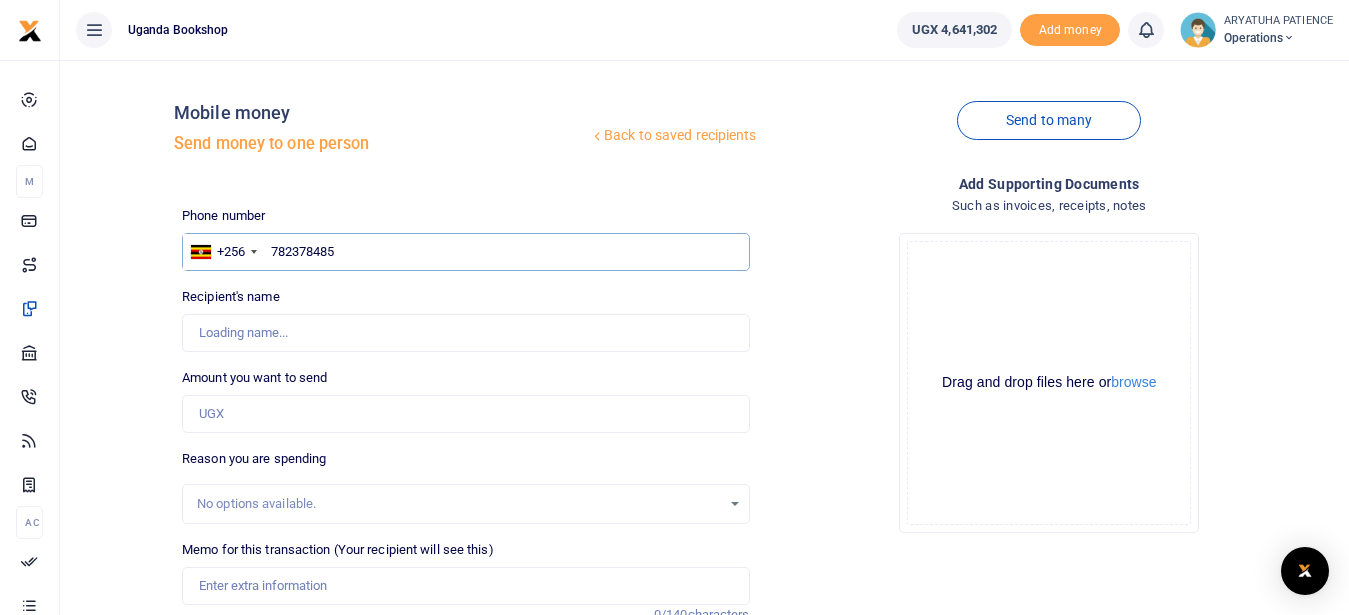 type on "Henry Ssengonge" 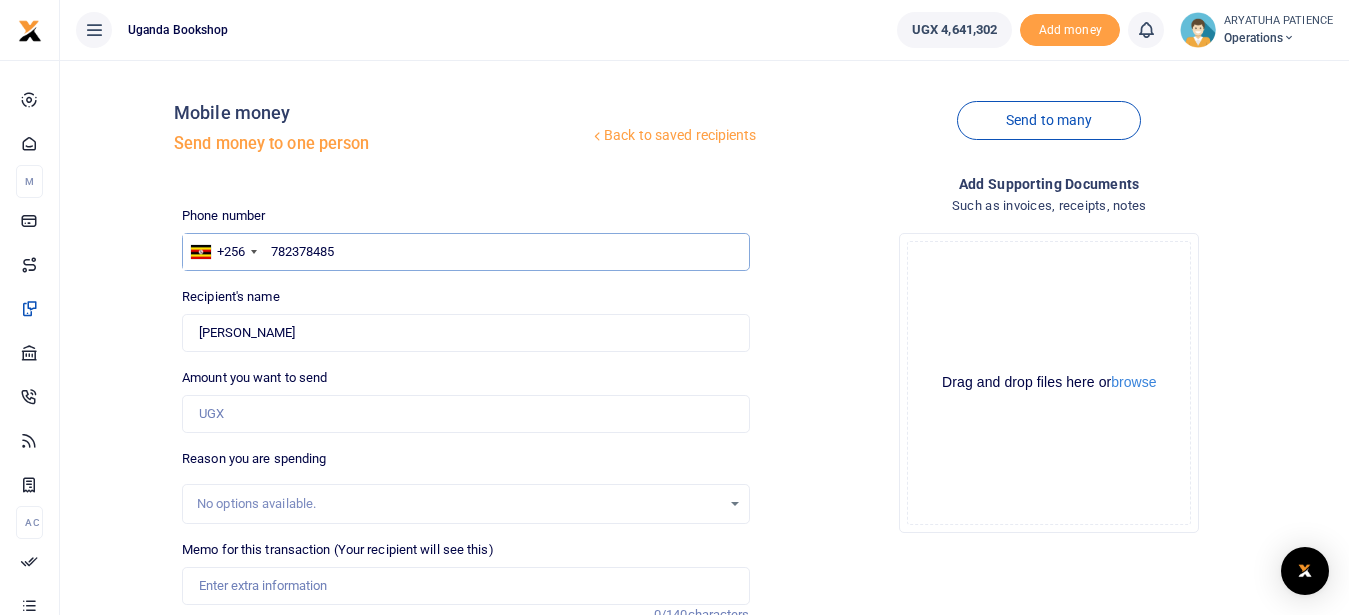 type on "782378485" 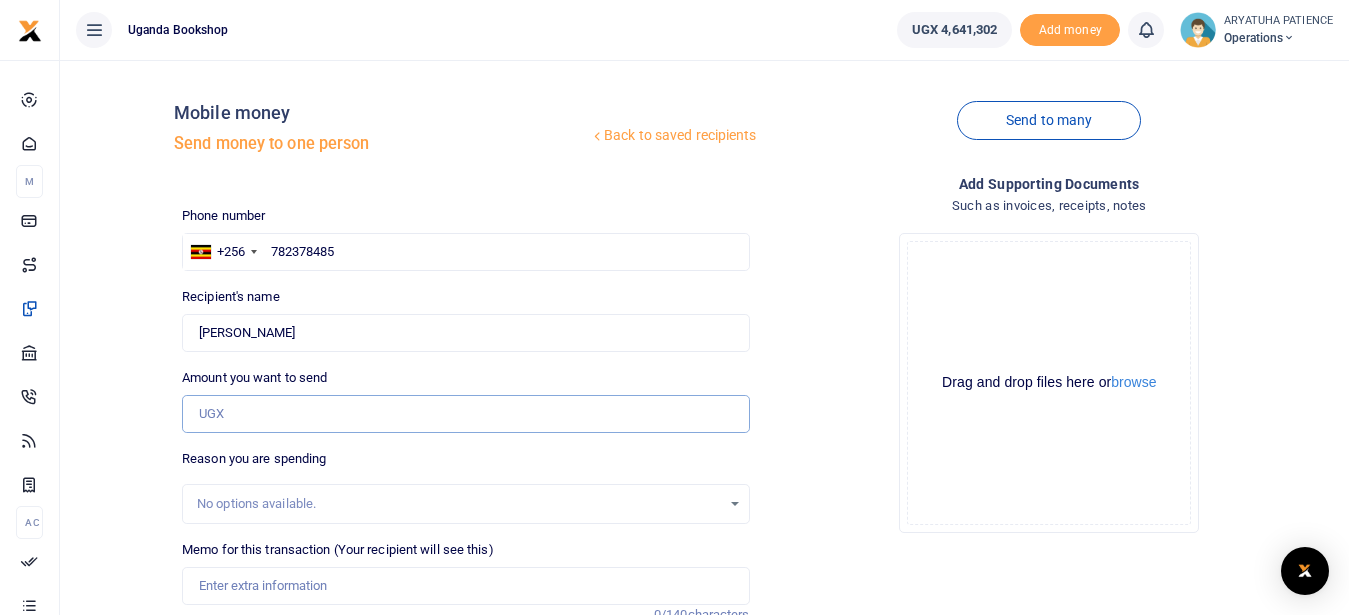 click on "Amount you want to send" at bounding box center [465, 414] 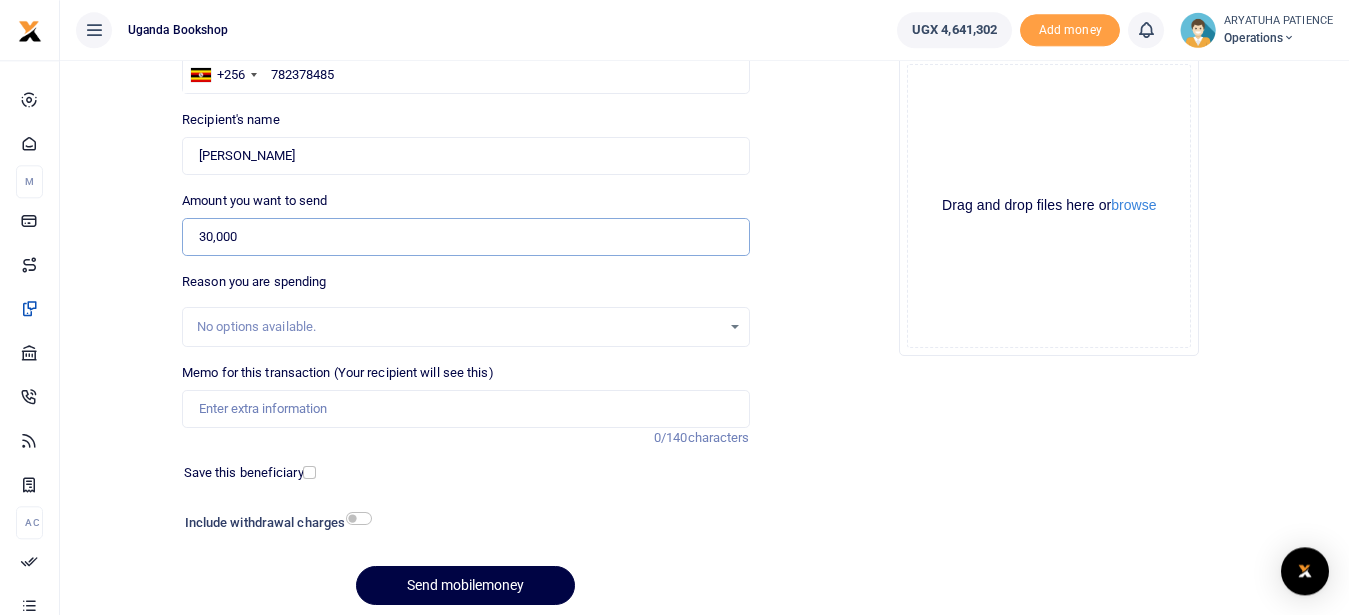 scroll, scrollTop: 185, scrollLeft: 0, axis: vertical 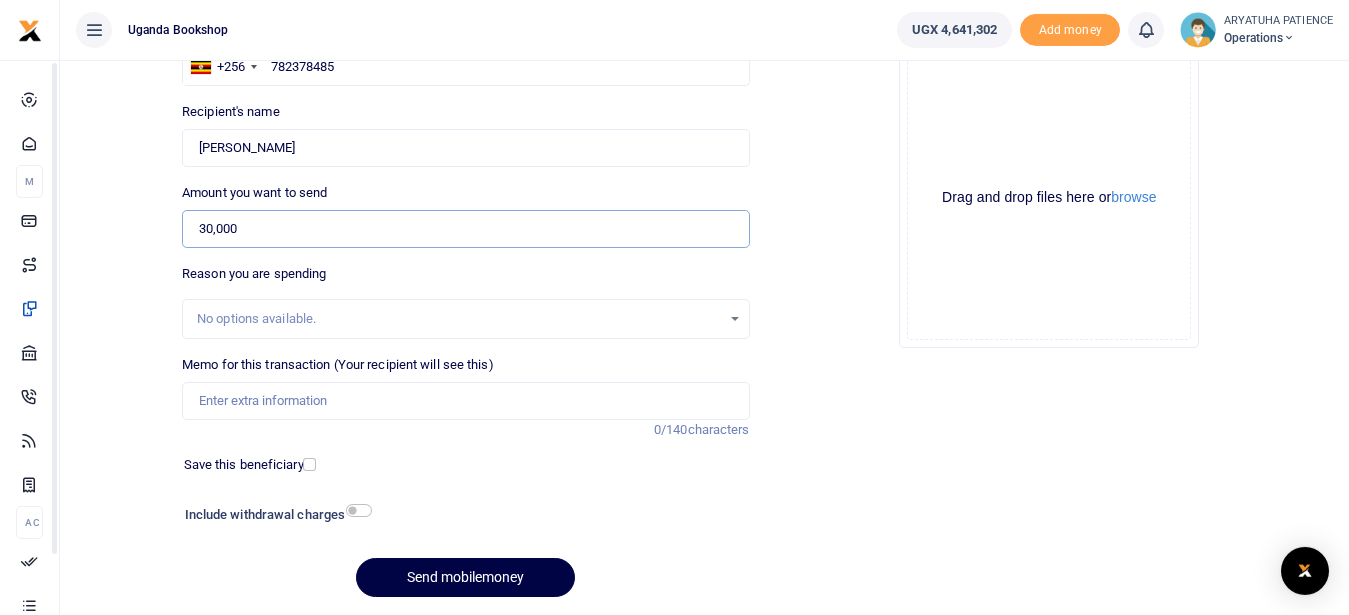 type on "30,000" 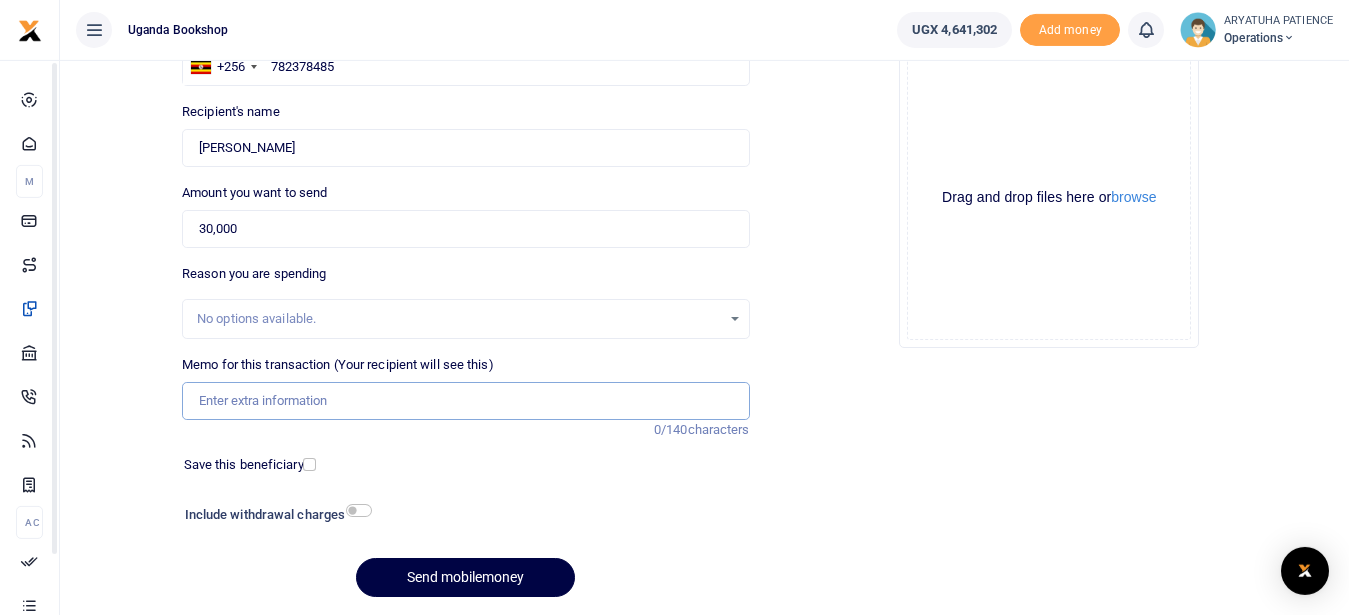 click on "Memo for this transaction (Your recipient will see this)" at bounding box center (465, 401) 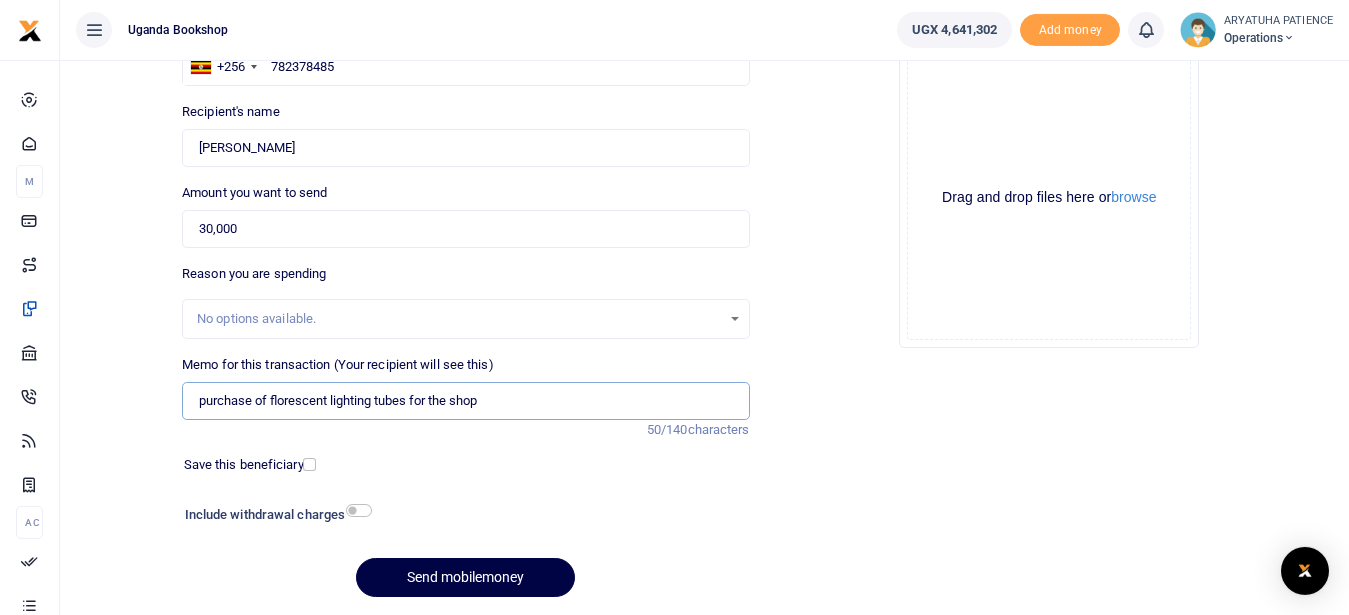 type on "purchase of florescent lighting tubes for the shop" 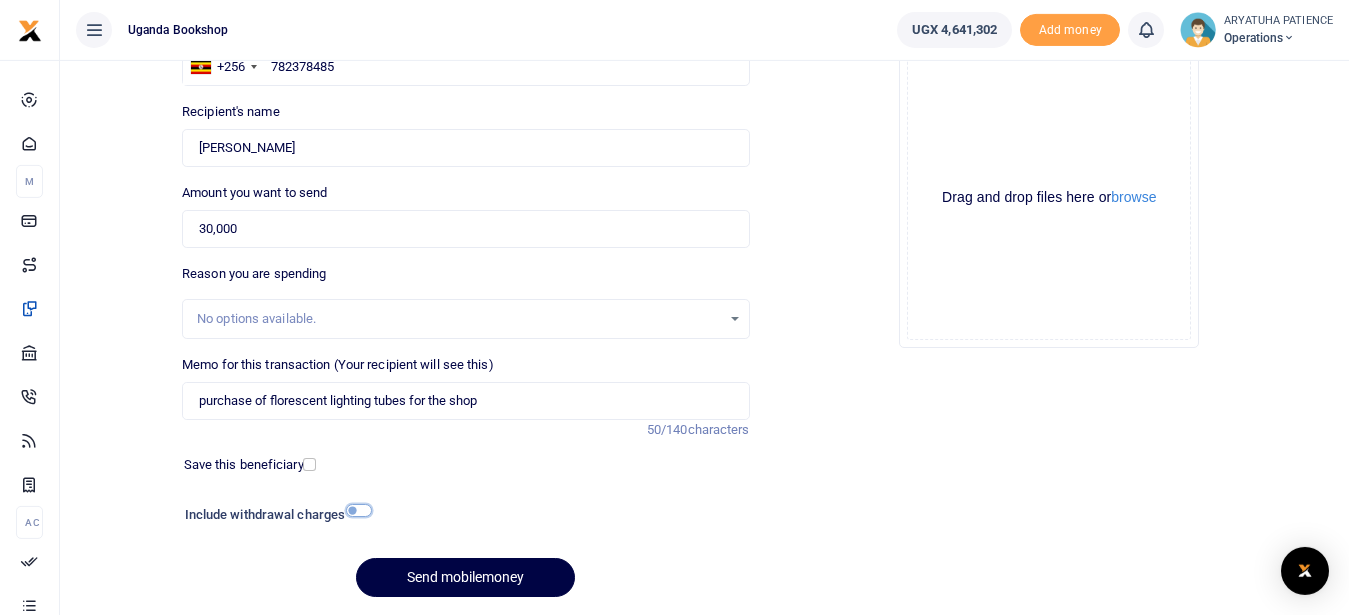click at bounding box center (359, 510) 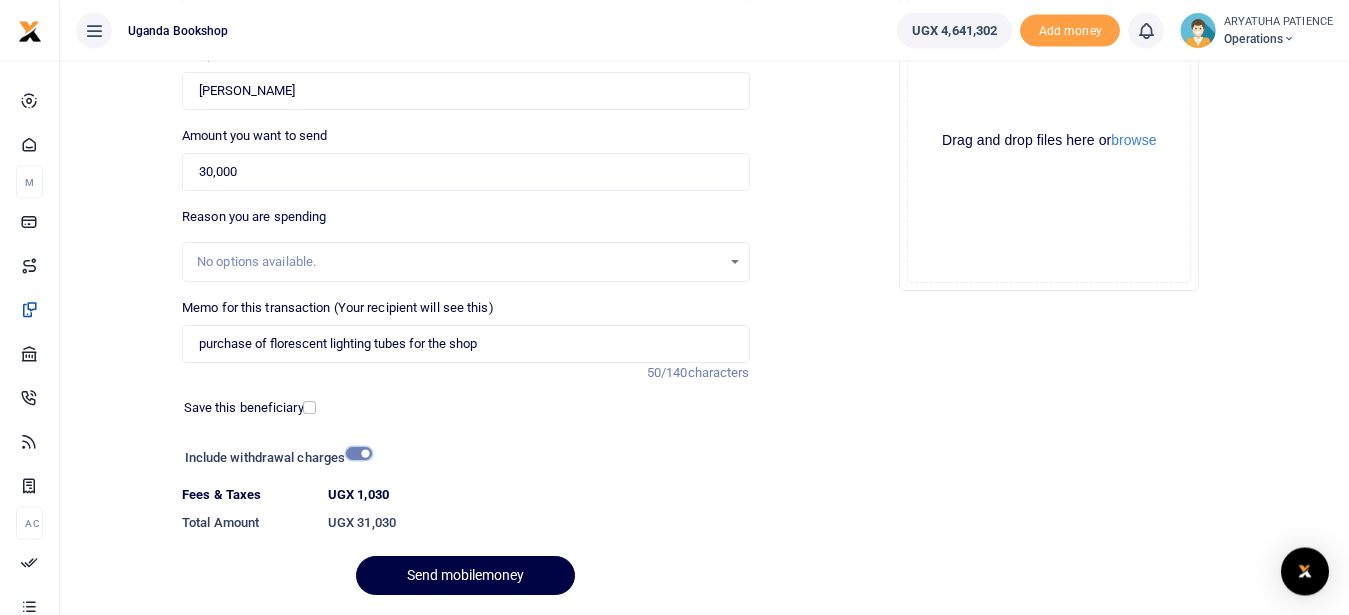 scroll, scrollTop: 306, scrollLeft: 0, axis: vertical 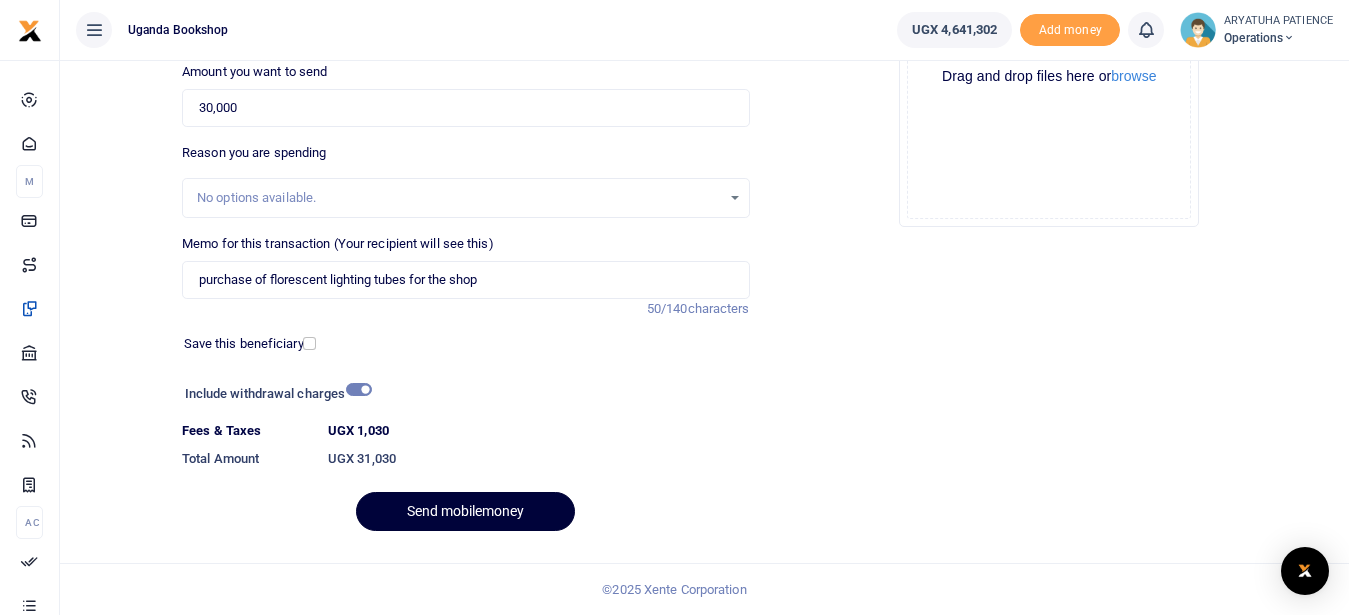 click on "Send mobilemoney" at bounding box center [465, 511] 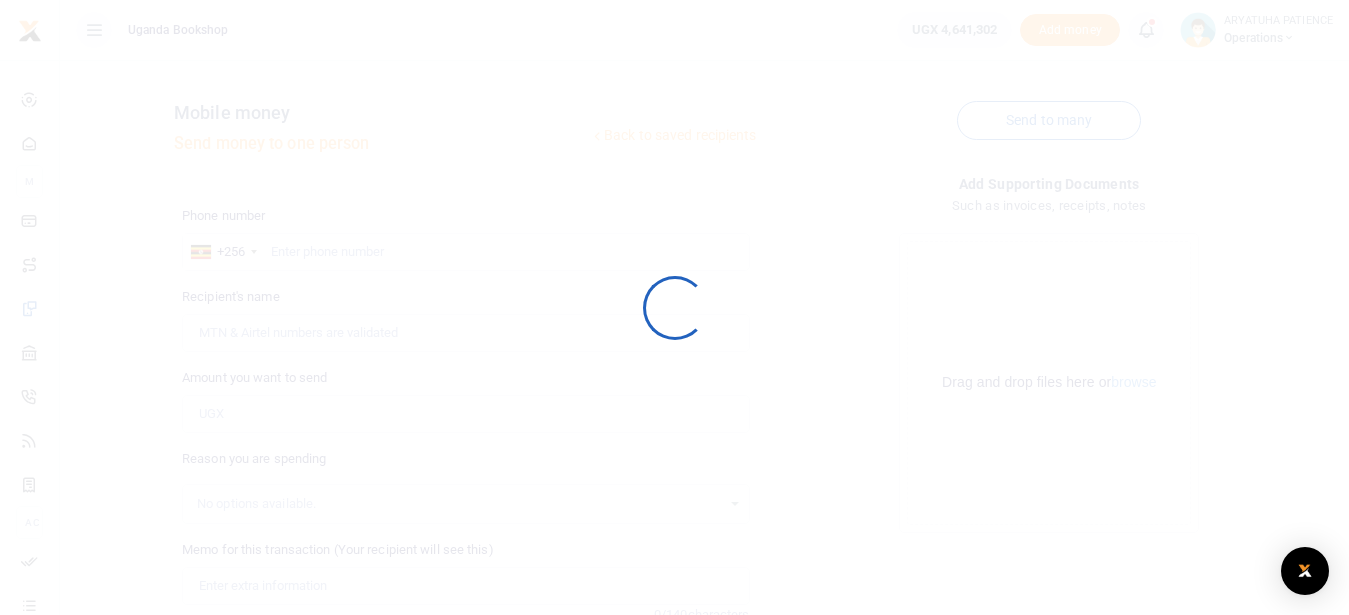 scroll, scrollTop: 0, scrollLeft: 0, axis: both 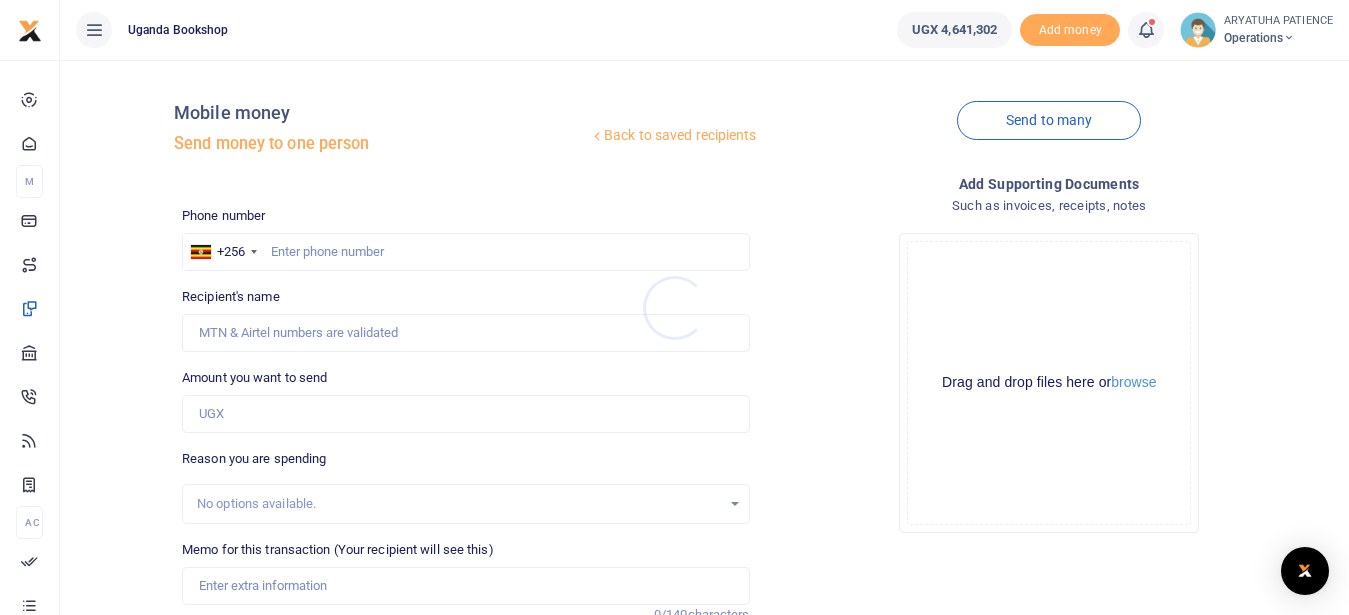 drag, startPoint x: 338, startPoint y: 250, endPoint x: 344, endPoint y: 271, distance: 21.84033 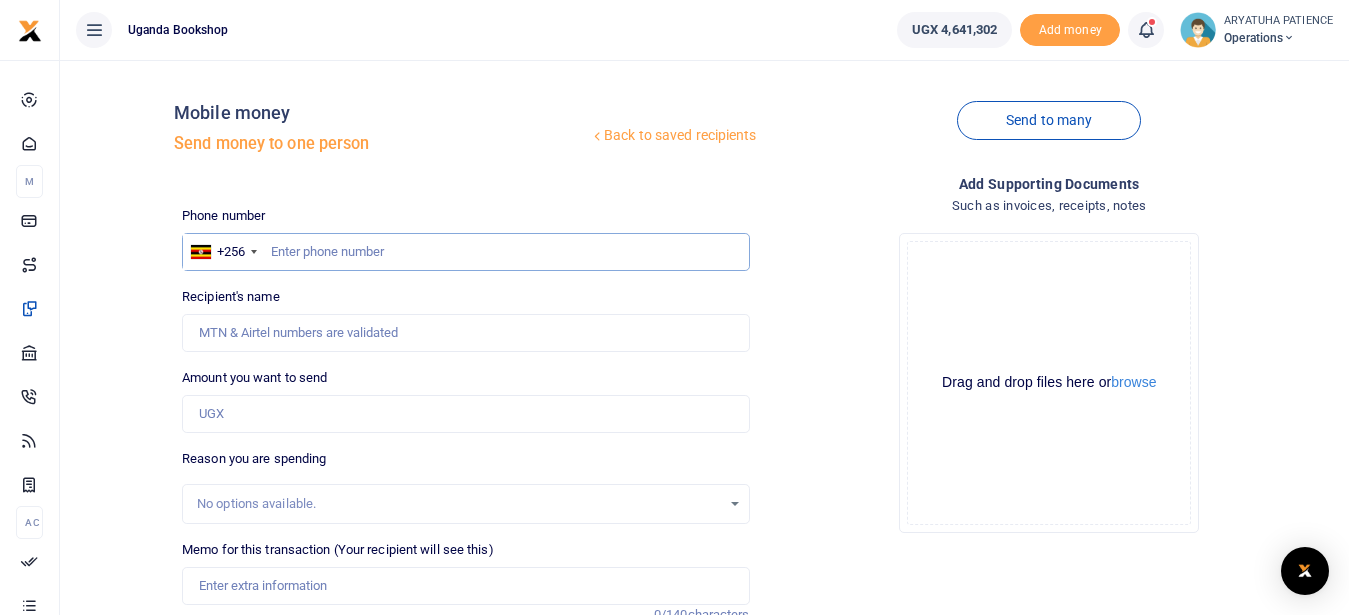 click at bounding box center (465, 252) 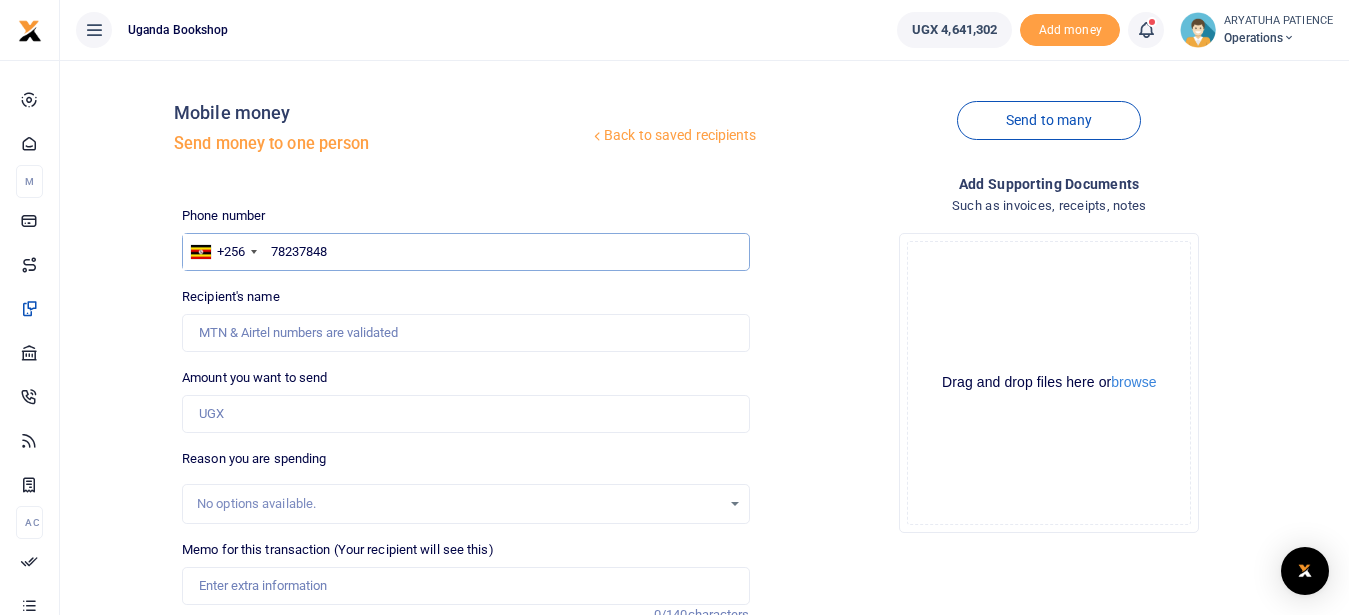 type on "782378485" 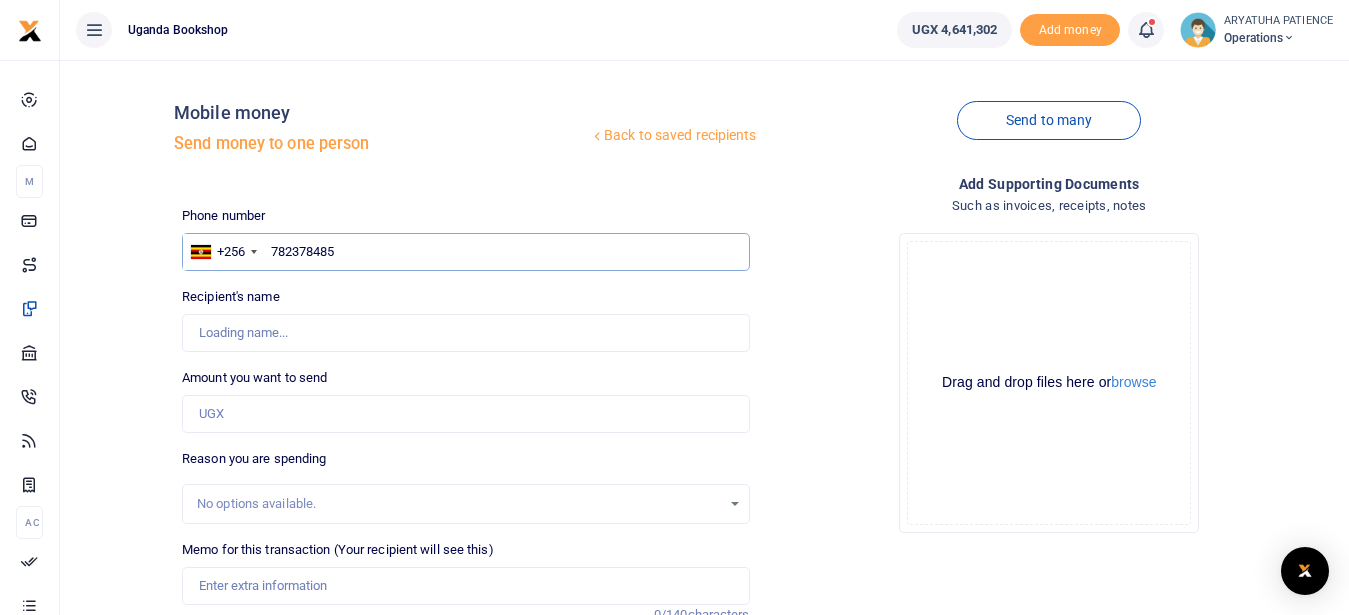 type on "[PERSON_NAME]" 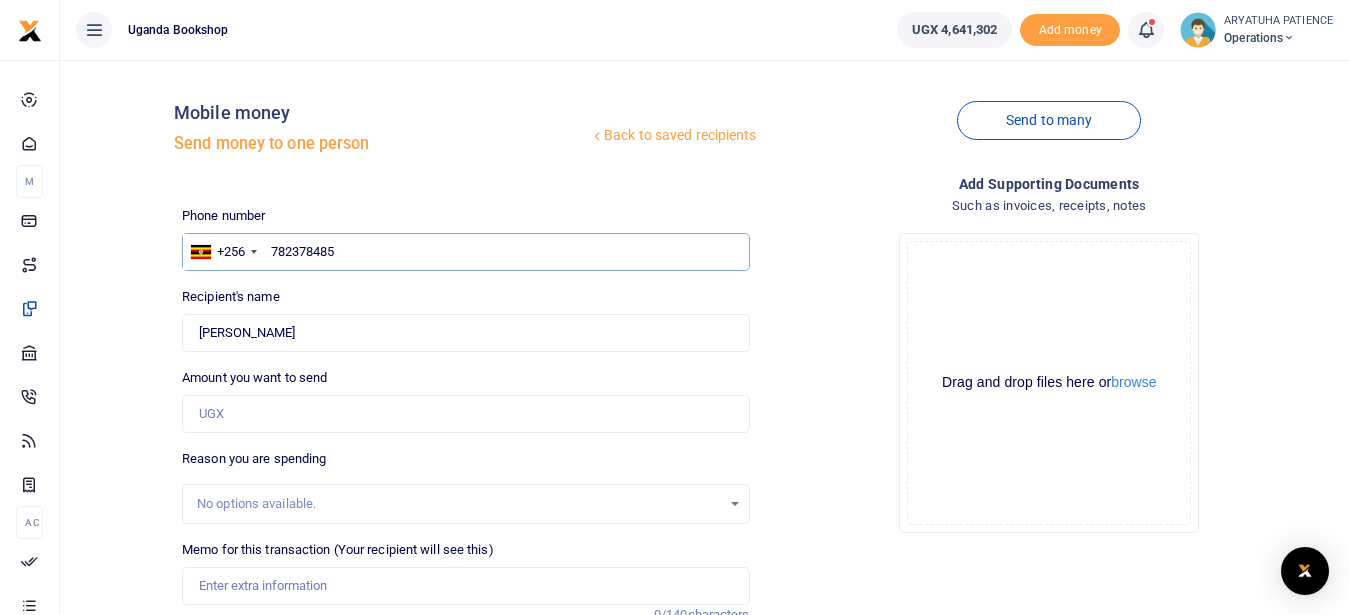 type on "782378485" 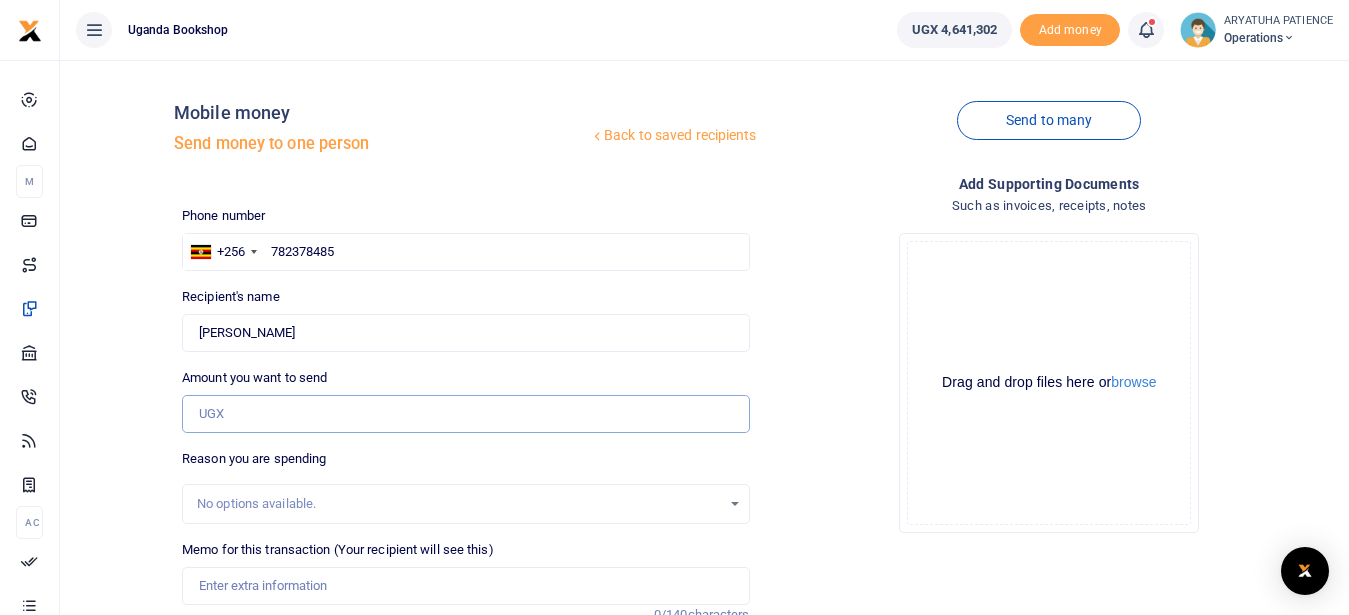 click on "Amount you want to send" at bounding box center [465, 414] 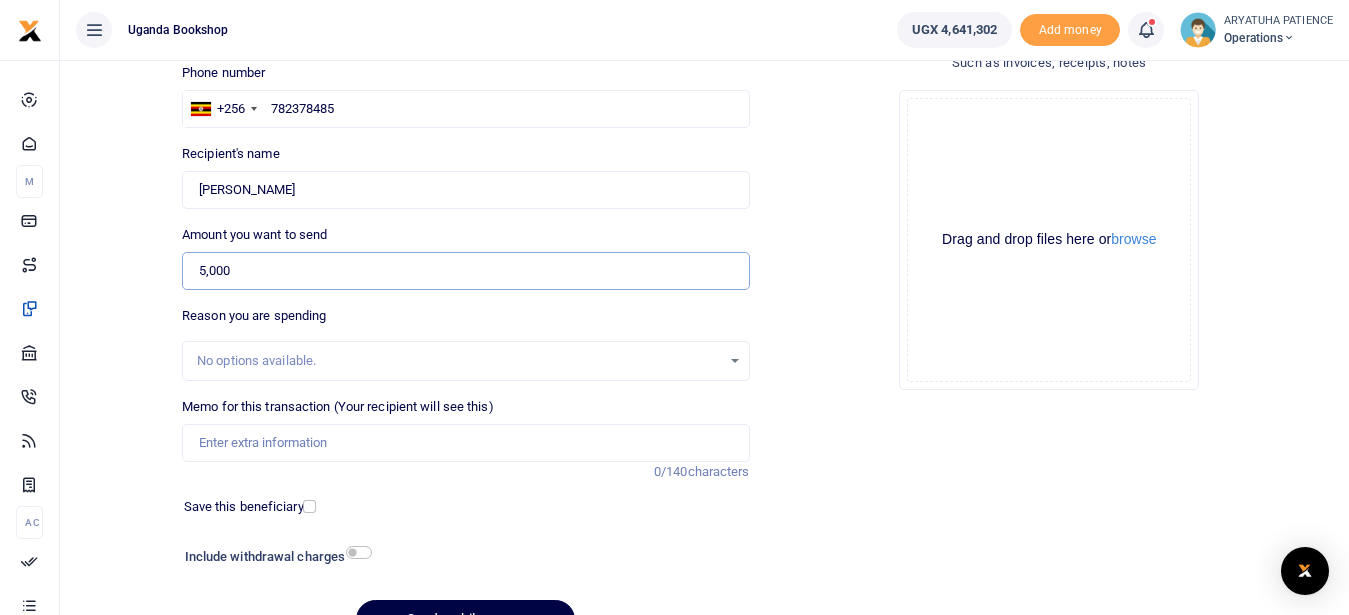 scroll, scrollTop: 251, scrollLeft: 0, axis: vertical 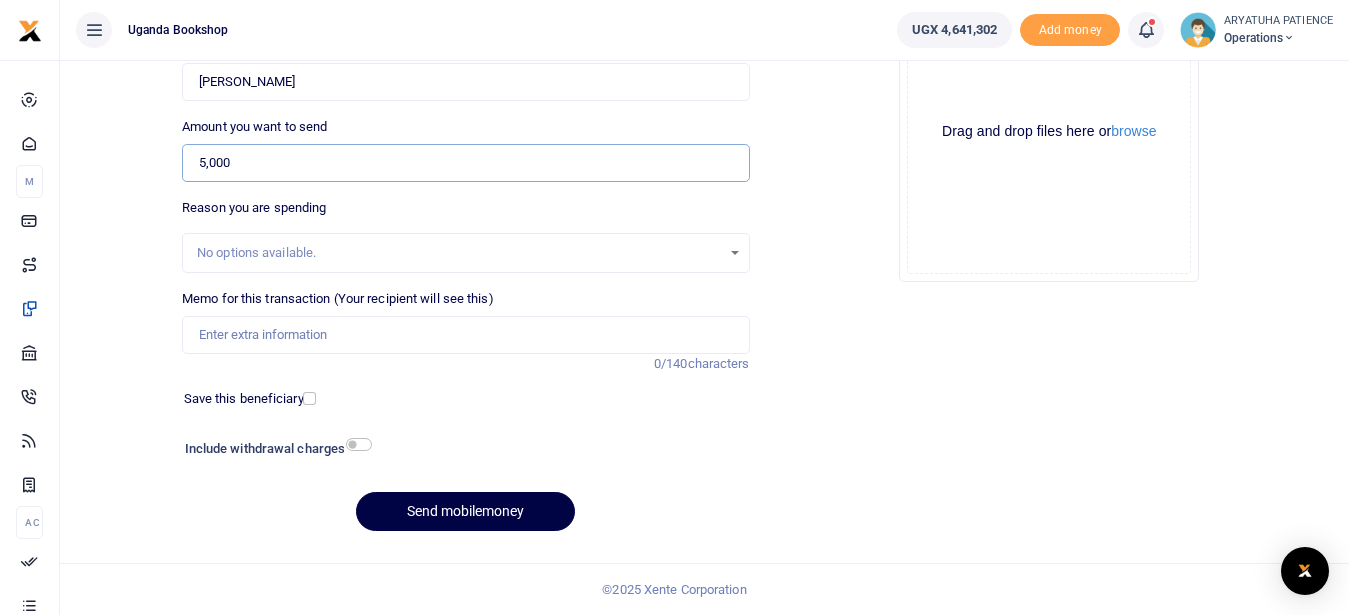 type on "5,000" 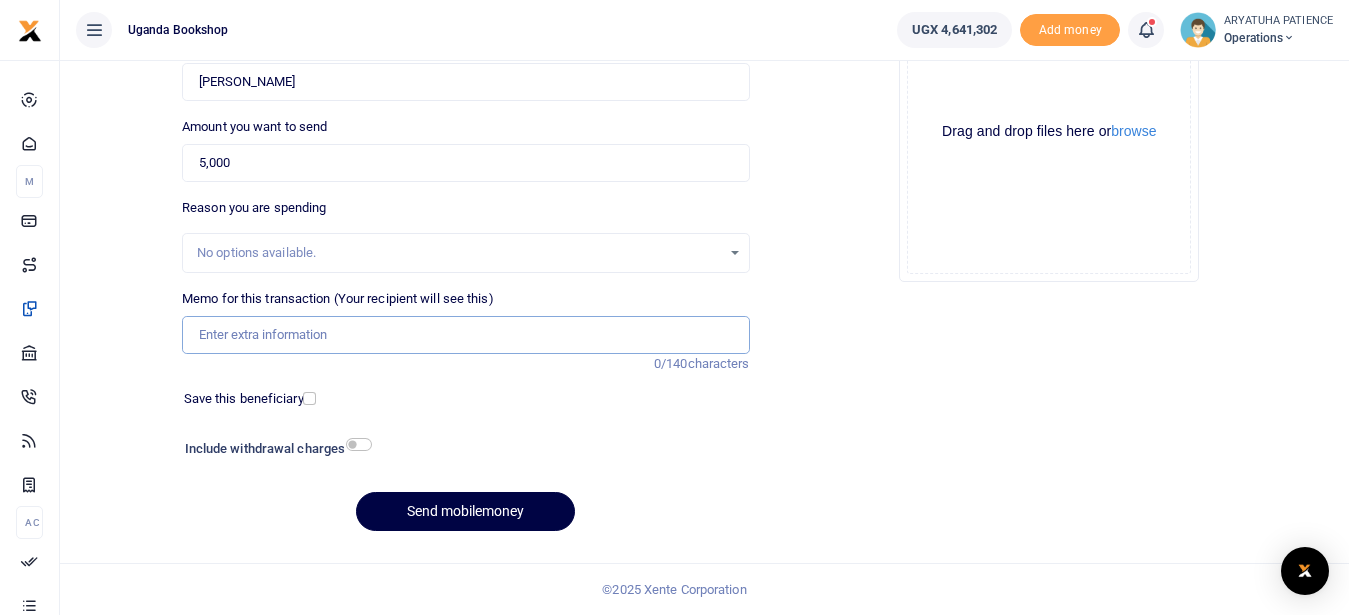 click on "Memo for this transaction (Your recipient will see this)" at bounding box center (465, 335) 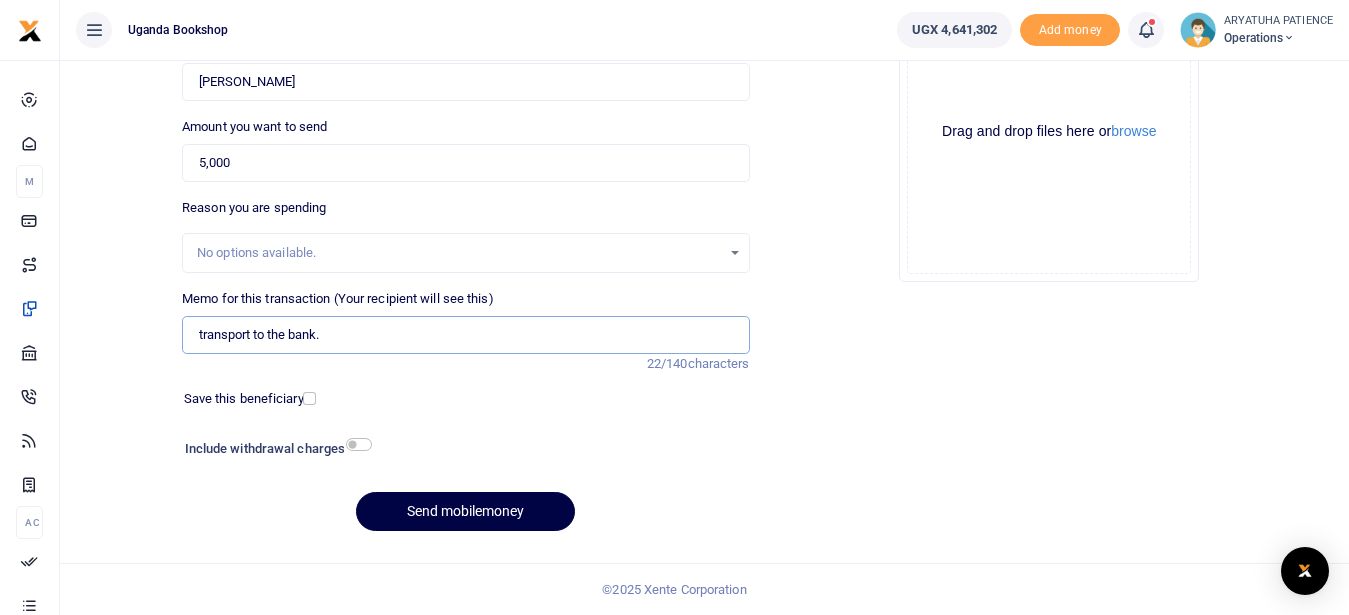 type on "transport to the bank." 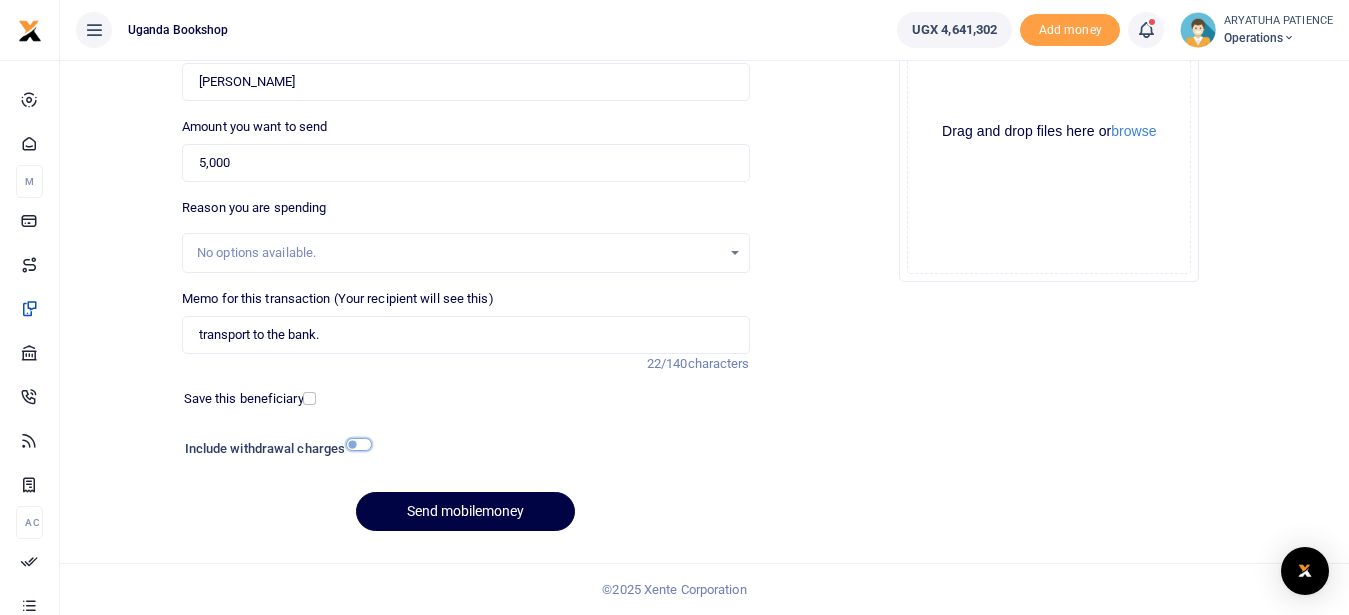 click at bounding box center [359, 444] 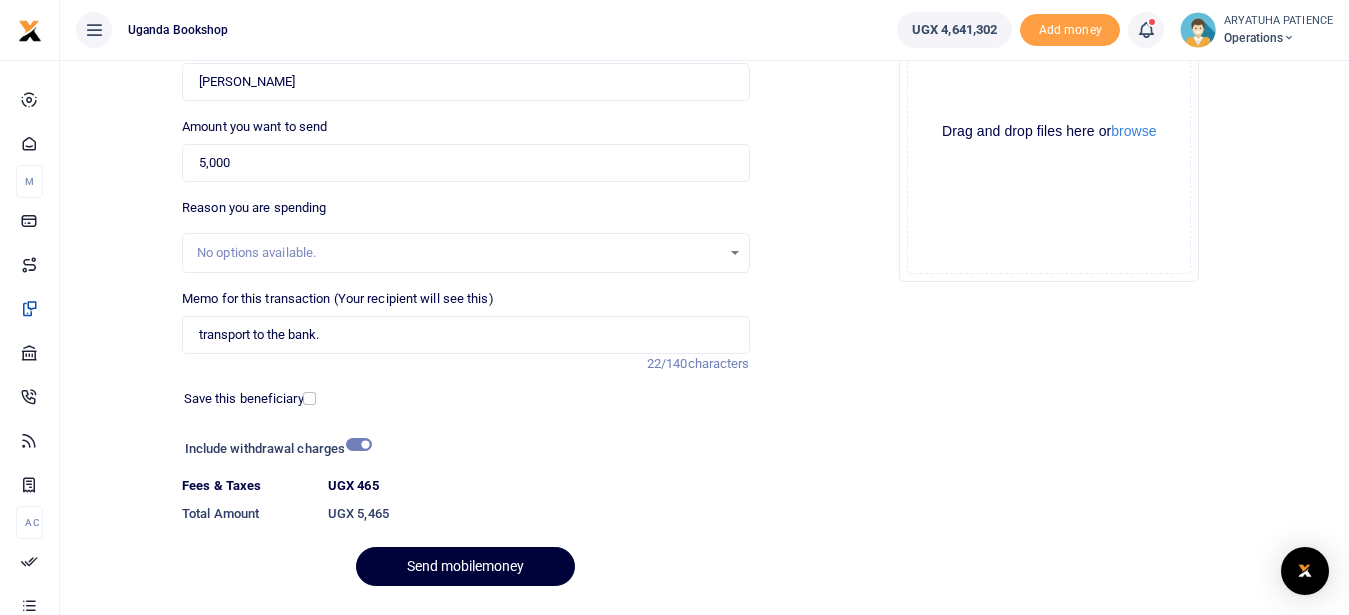 click on "Send mobilemoney" at bounding box center (465, 566) 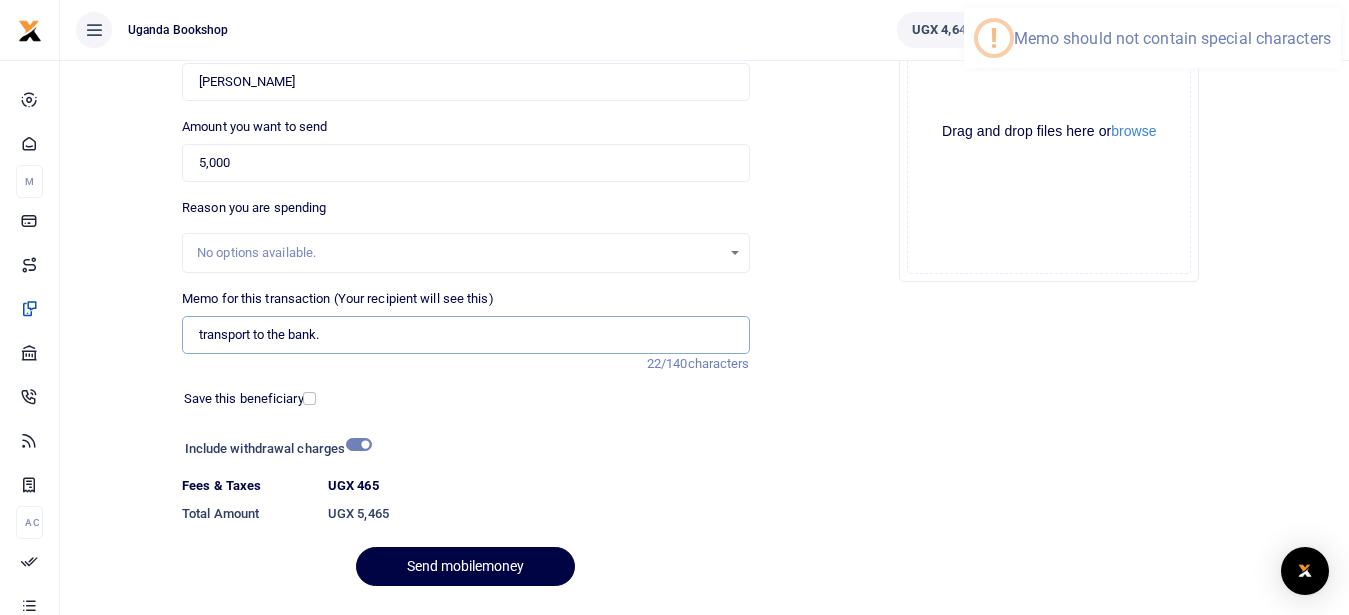 click on "transport to the bank." at bounding box center (465, 335) 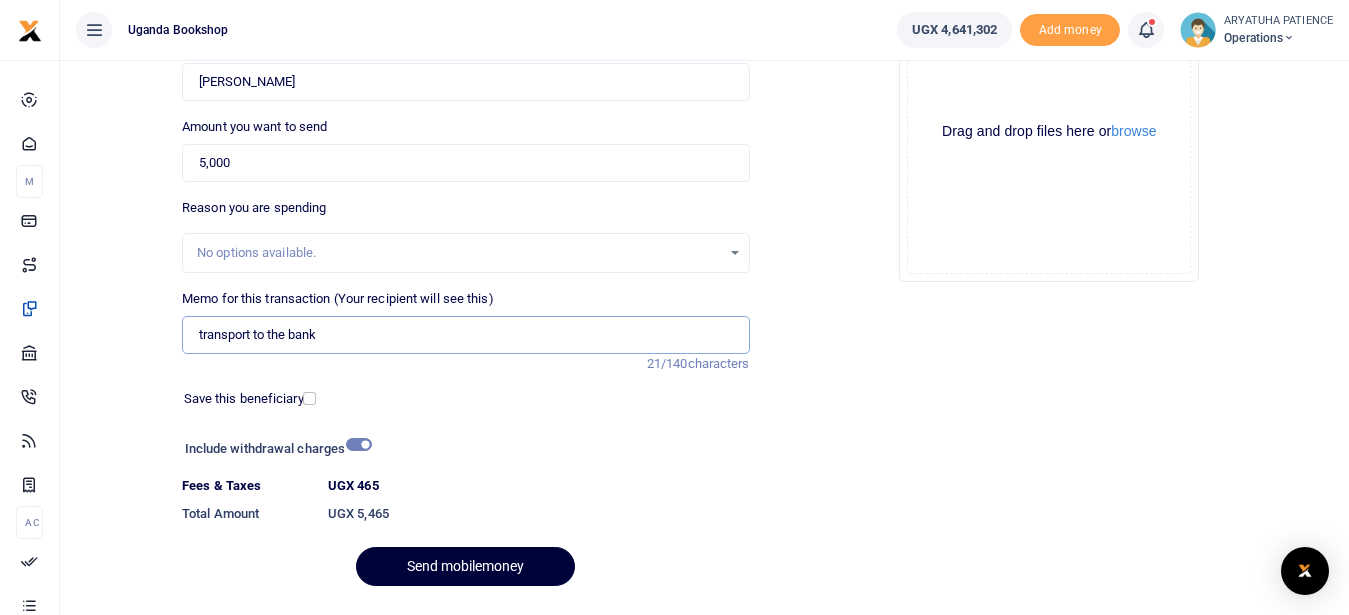 type on "transport to the bank" 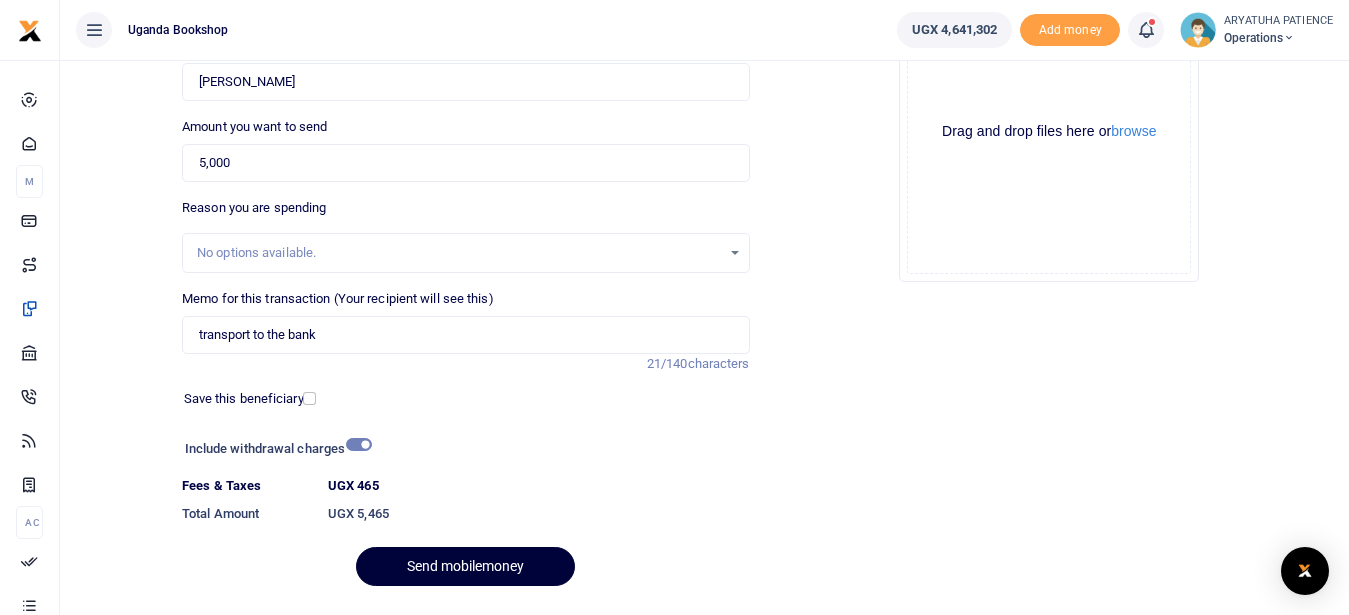 click on "Send mobilemoney" at bounding box center [465, 566] 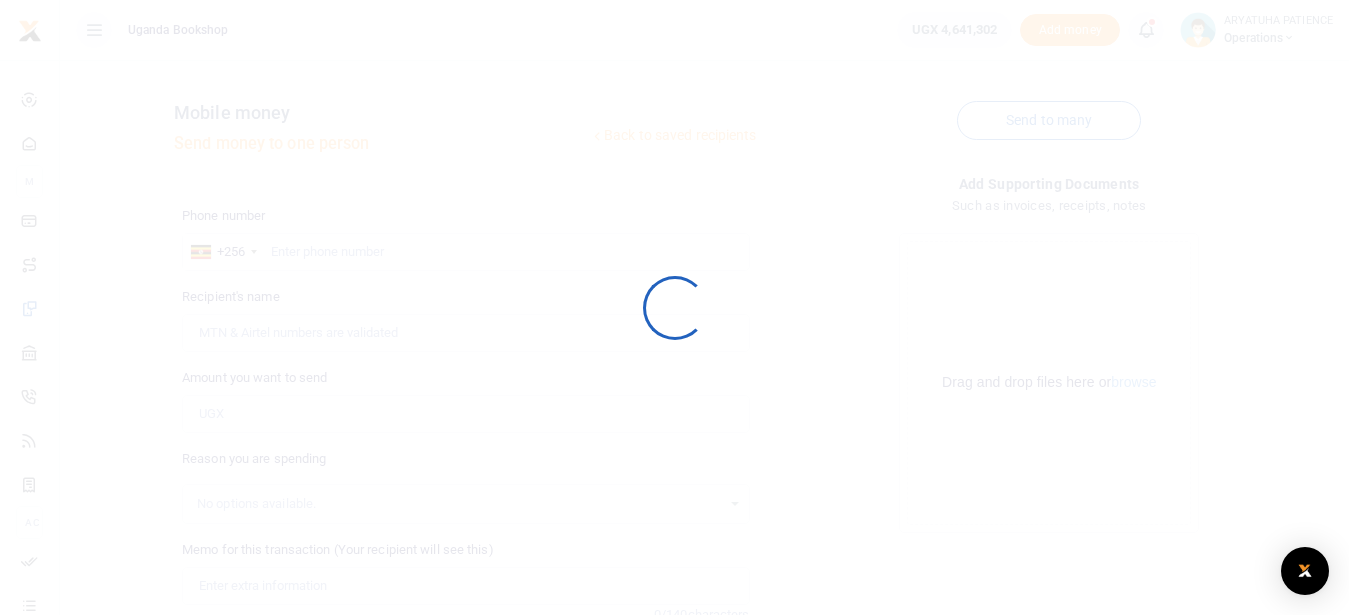 scroll, scrollTop: 0, scrollLeft: 0, axis: both 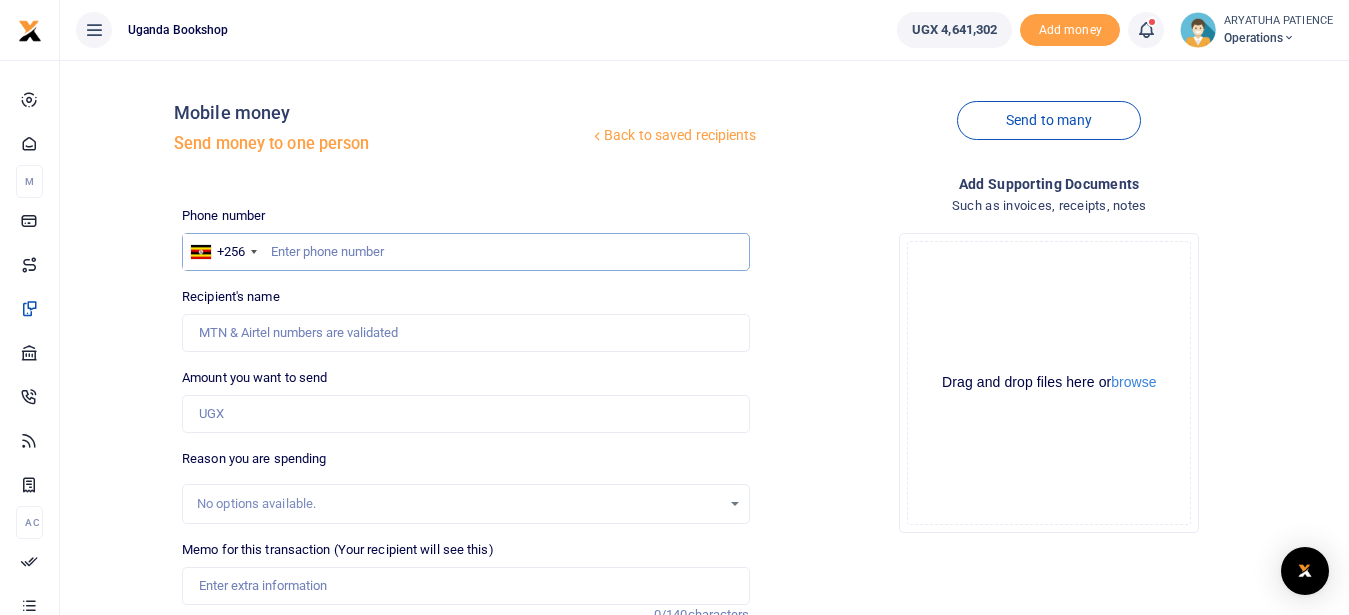 click at bounding box center [465, 252] 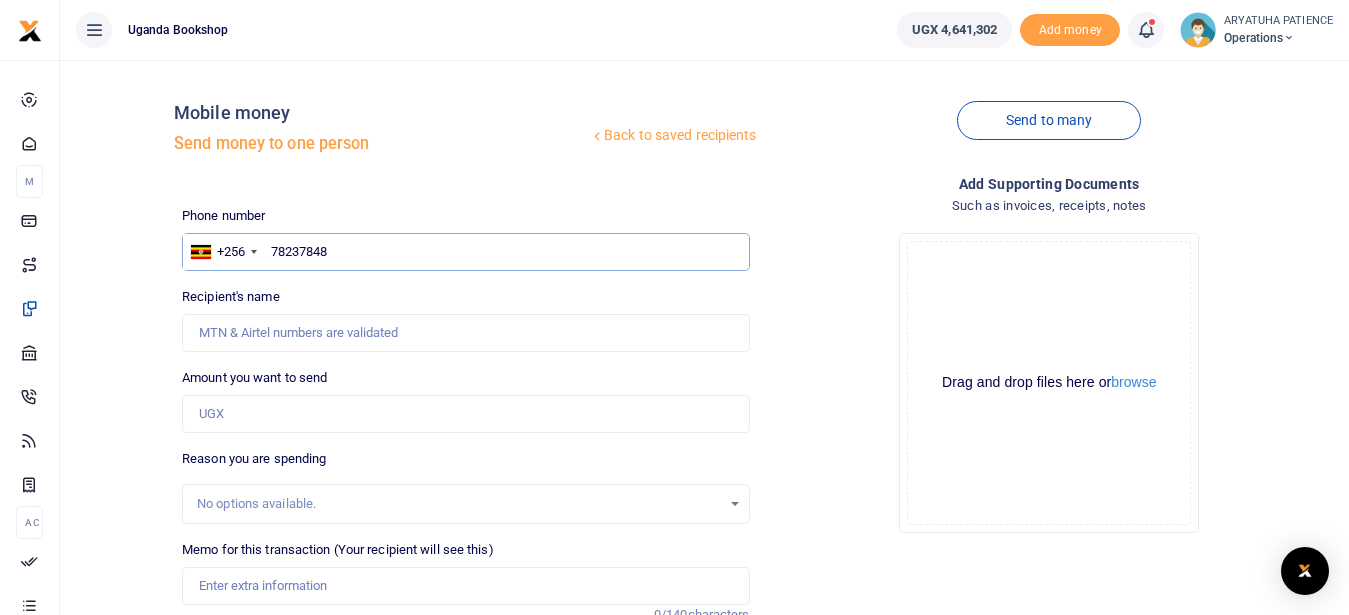 type on "782378485" 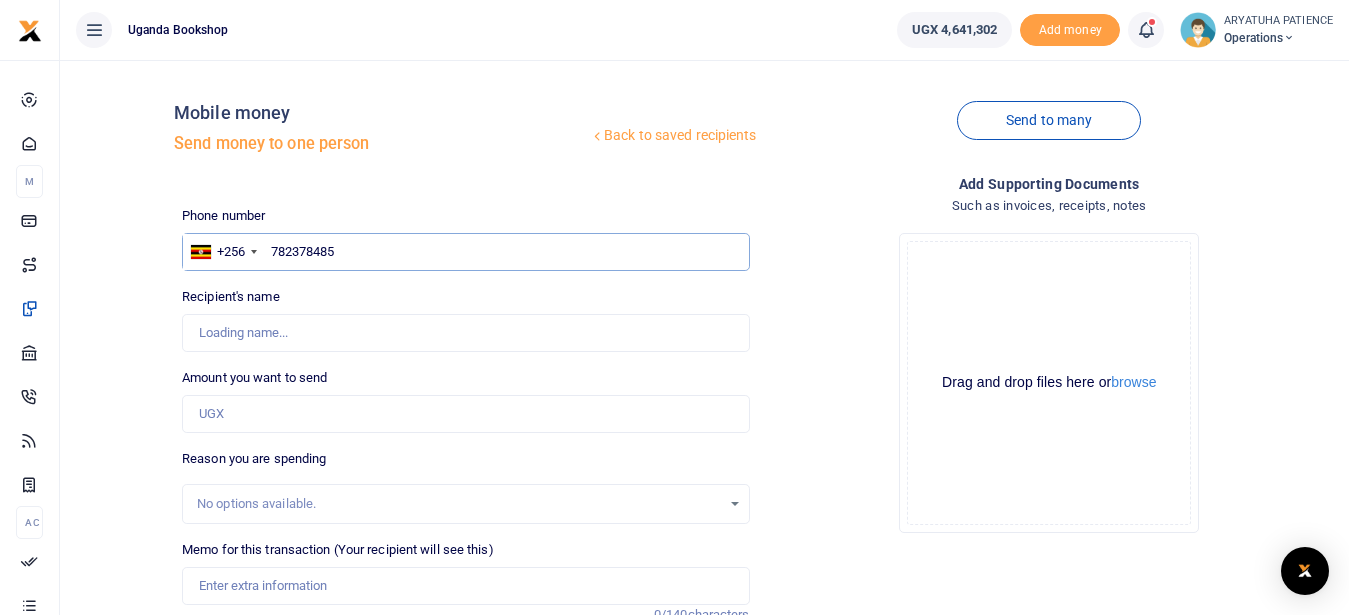 type on "[PERSON_NAME]" 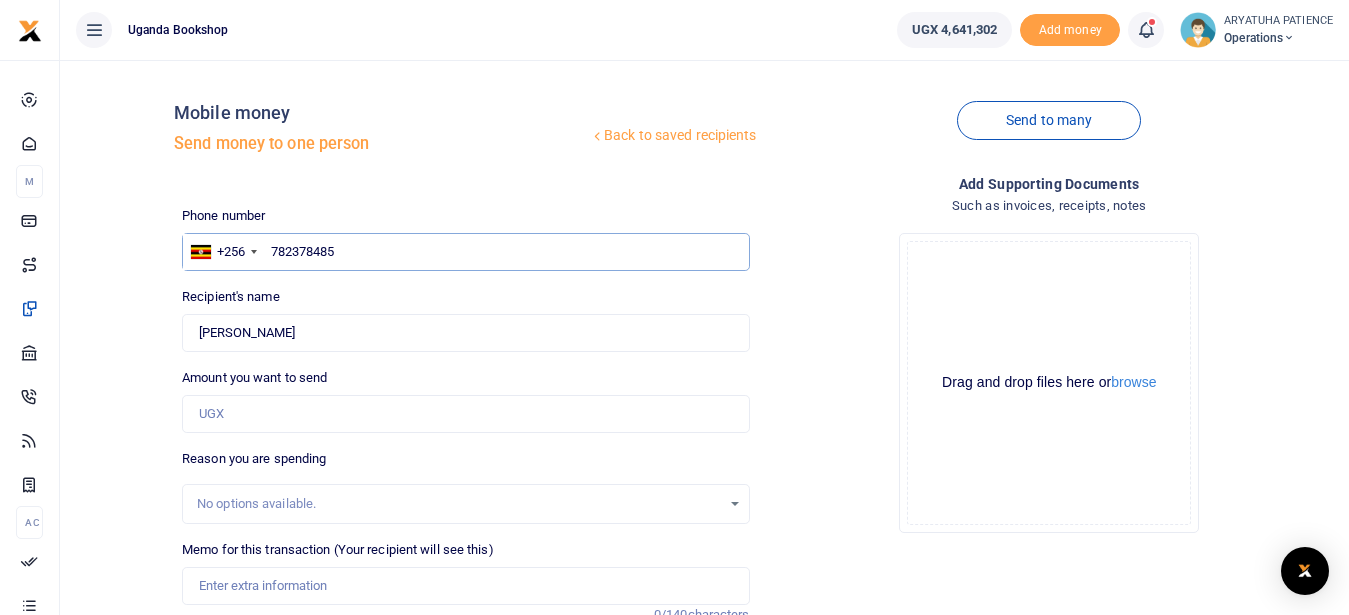type on "782378485" 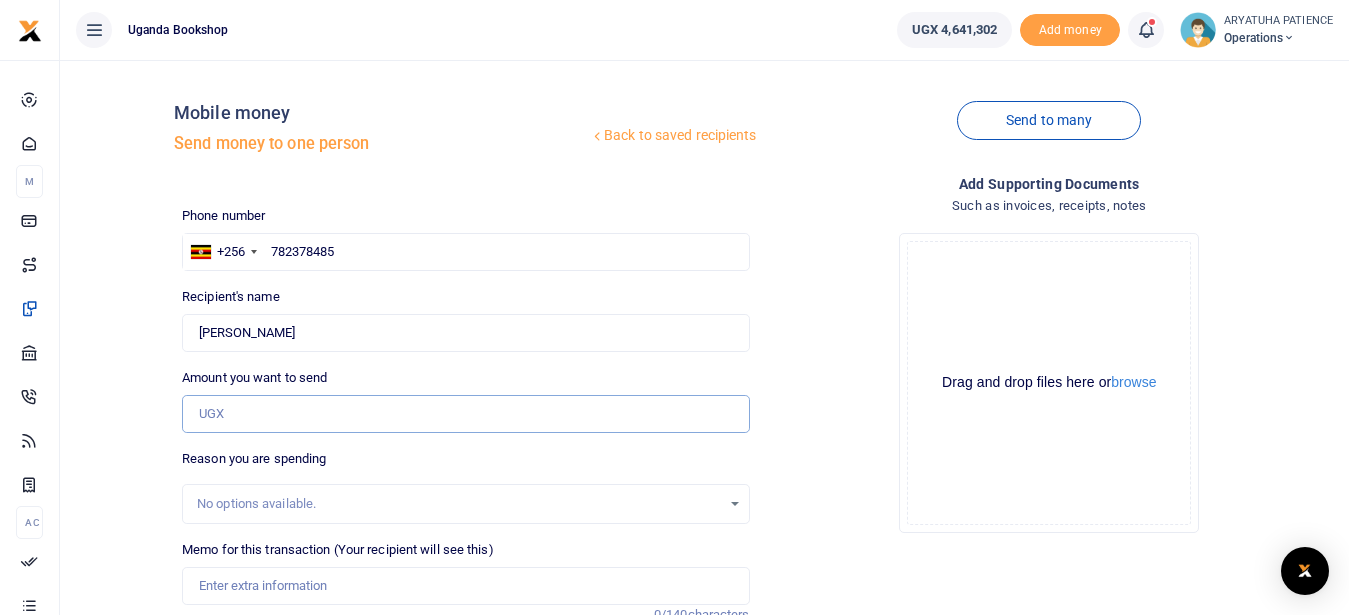 click on "Amount you want to send" at bounding box center (465, 414) 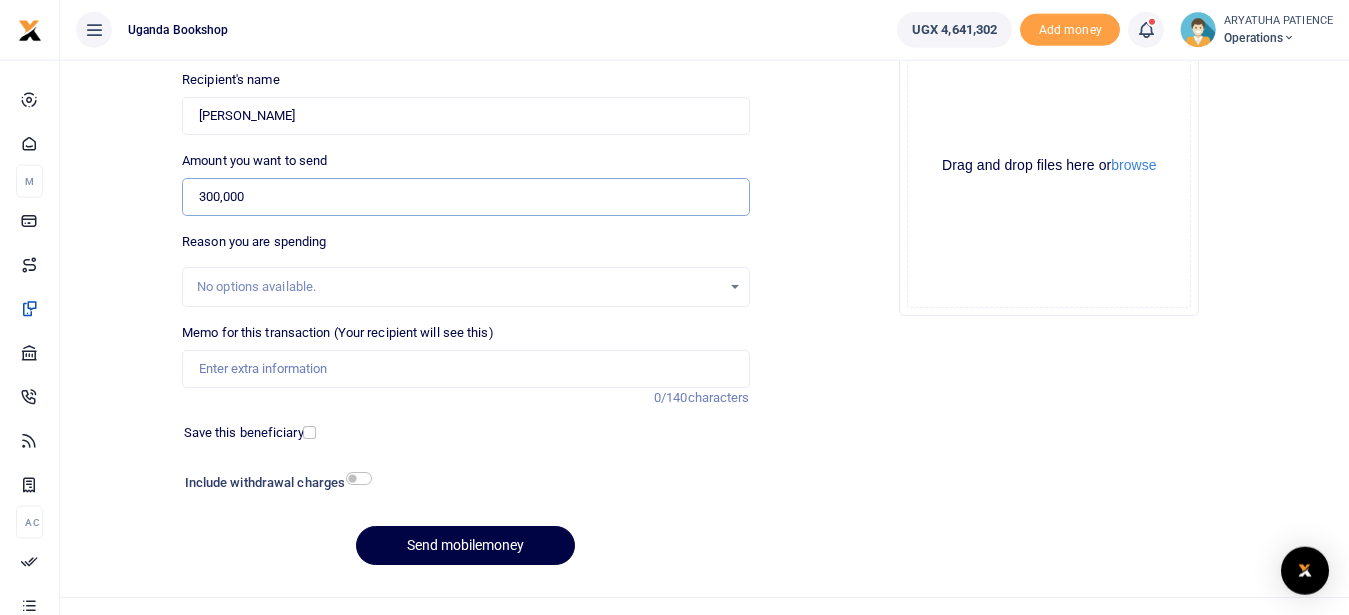 scroll, scrollTop: 244, scrollLeft: 0, axis: vertical 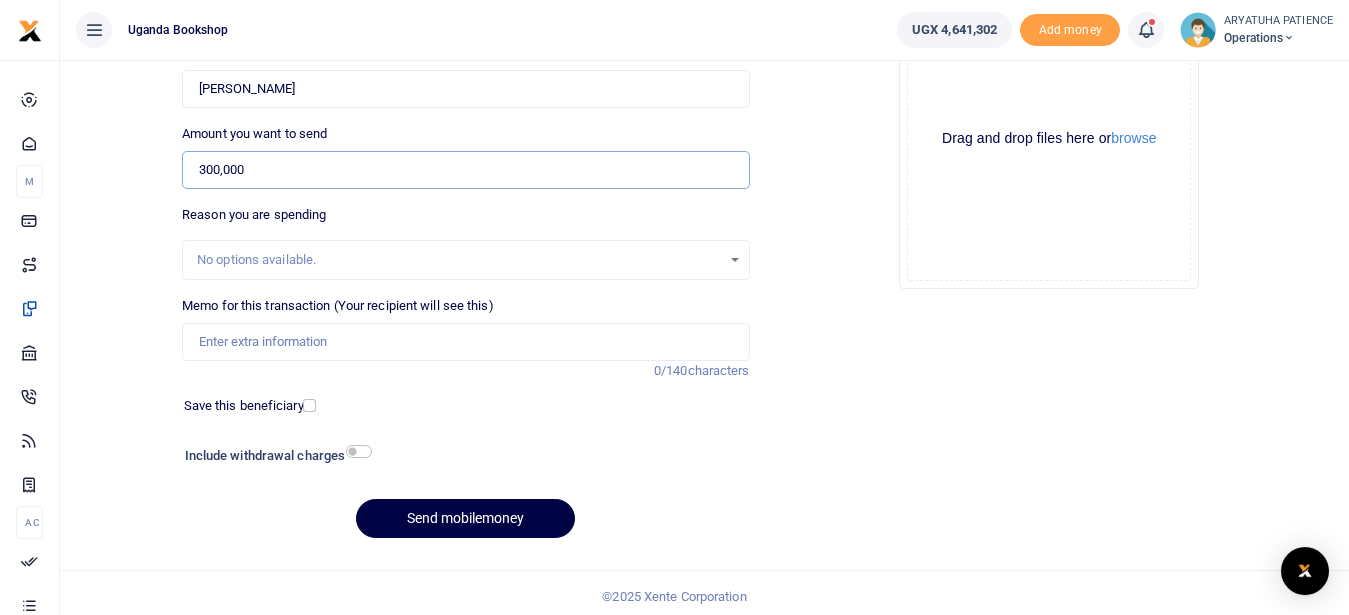 type on "300,000" 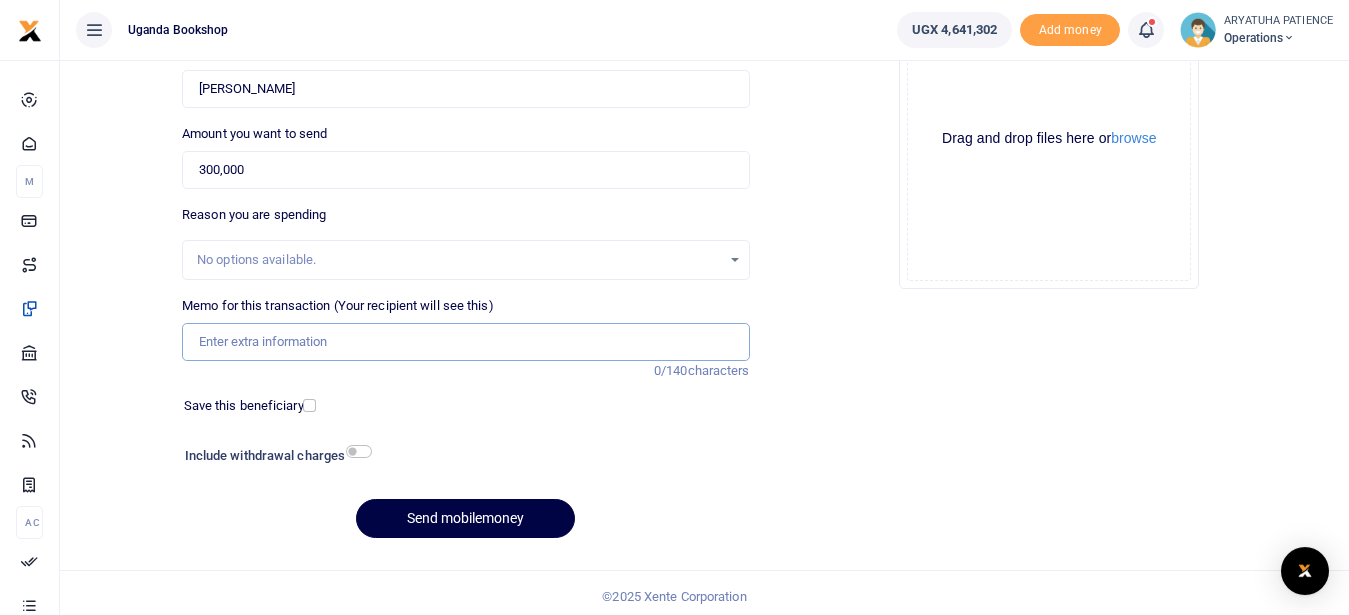 click on "Memo for this transaction (Your recipient will see this)" at bounding box center [465, 342] 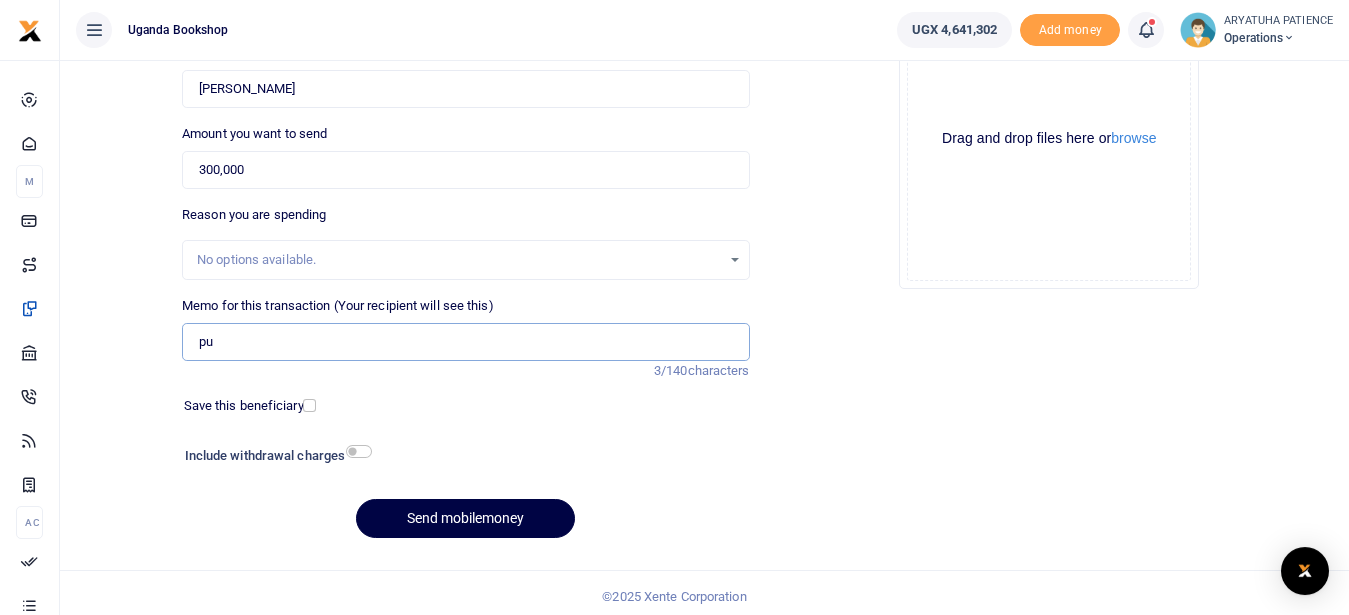 type on "p" 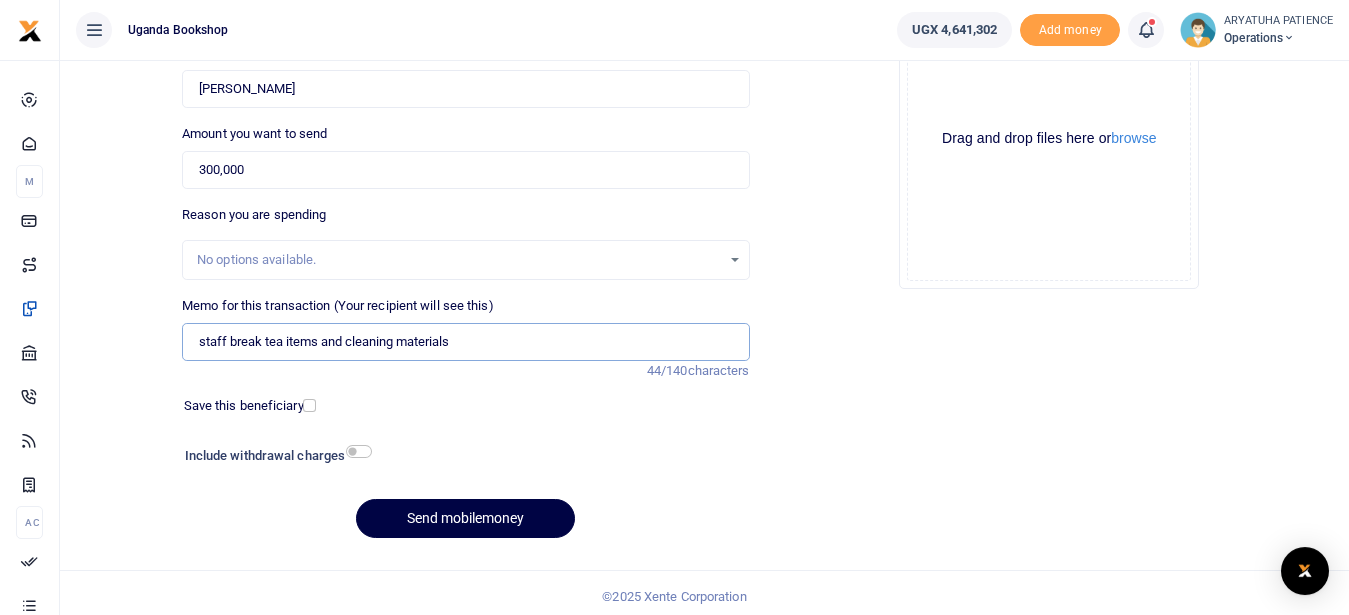 type on "staff break tea items and cleaning materials" 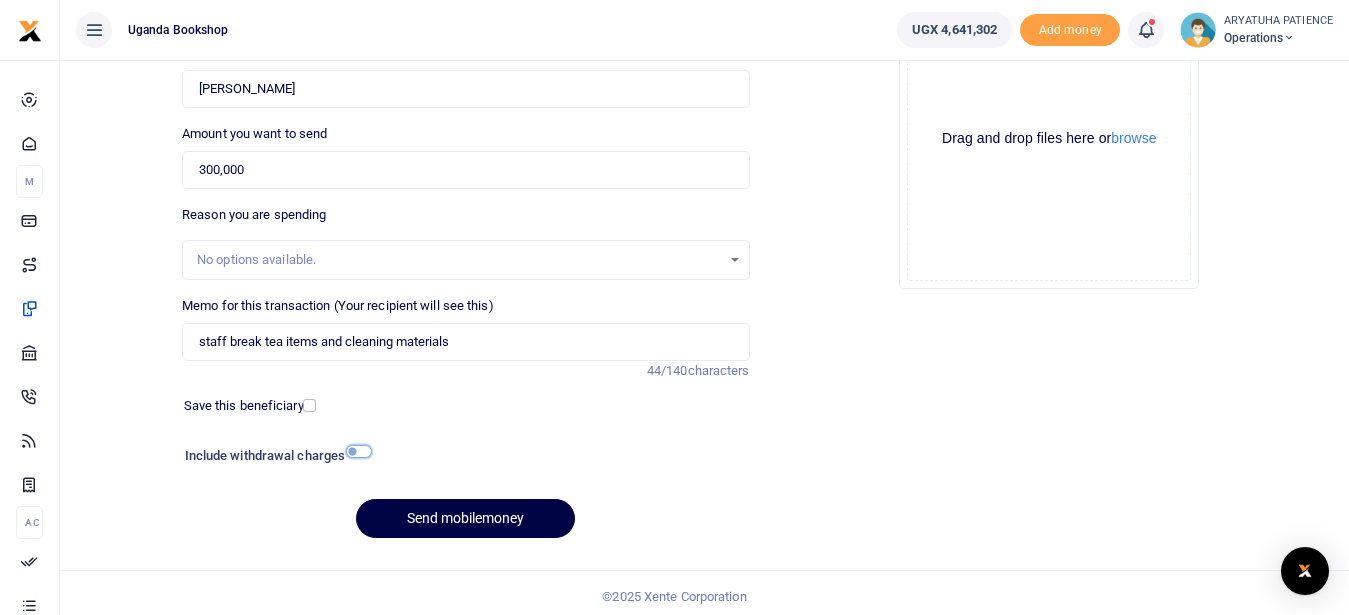 click at bounding box center [359, 451] 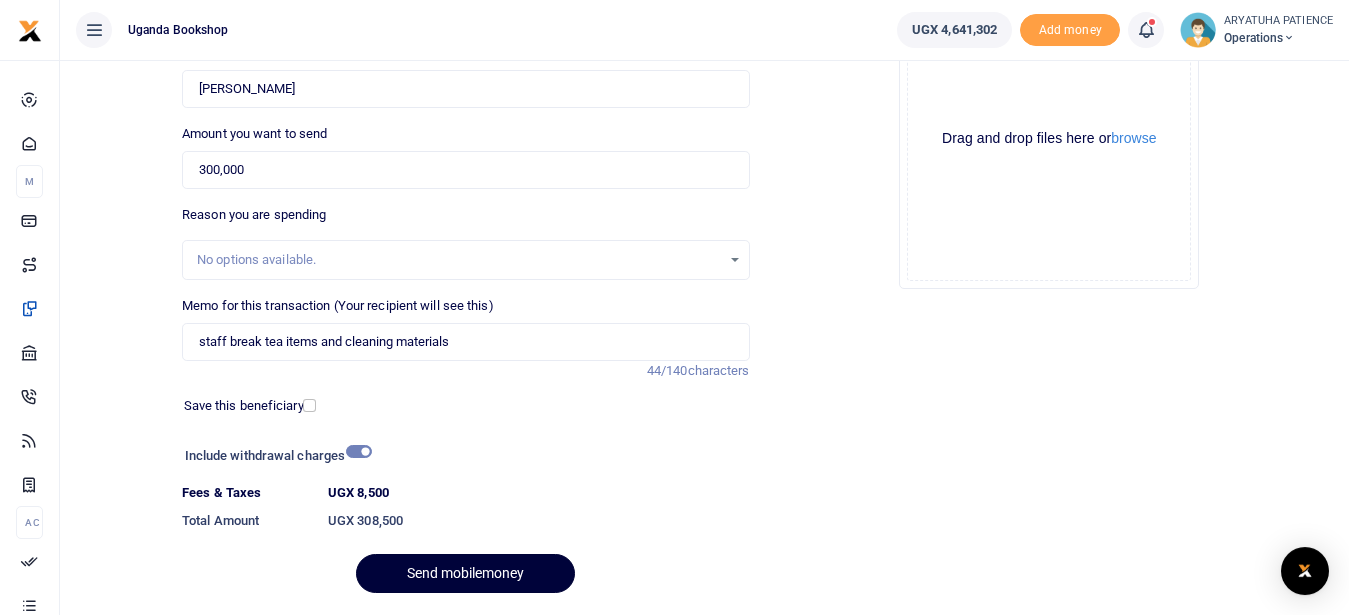click on "Send mobilemoney" at bounding box center [465, 573] 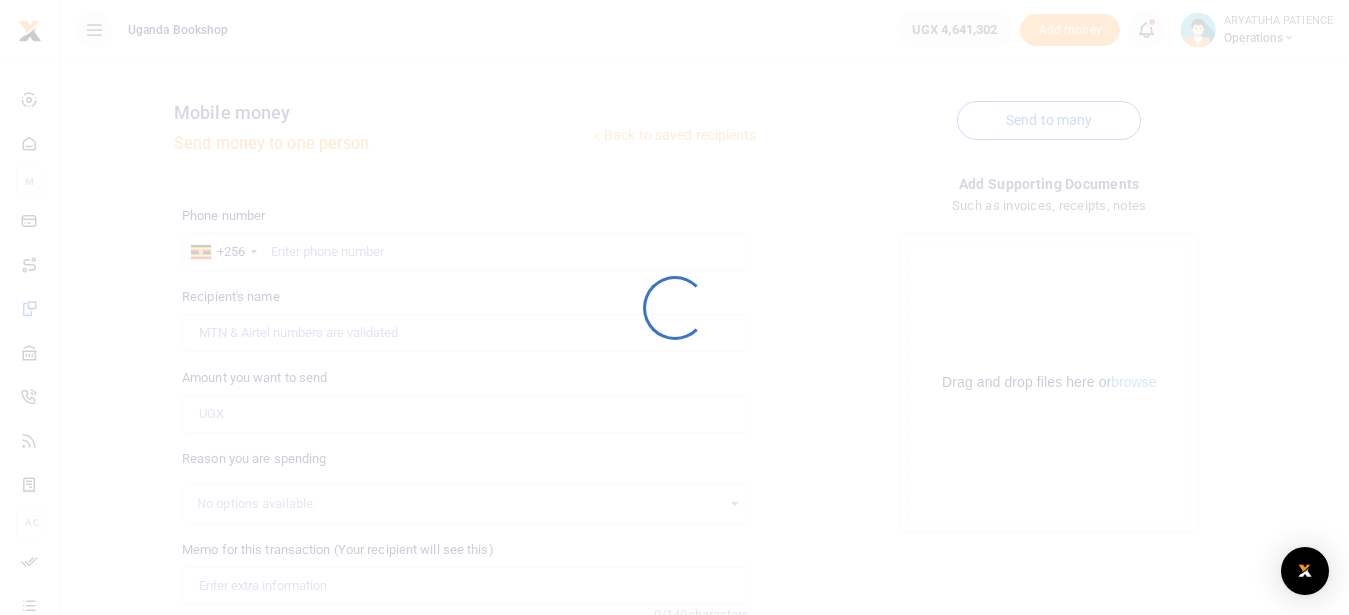 scroll, scrollTop: 0, scrollLeft: 0, axis: both 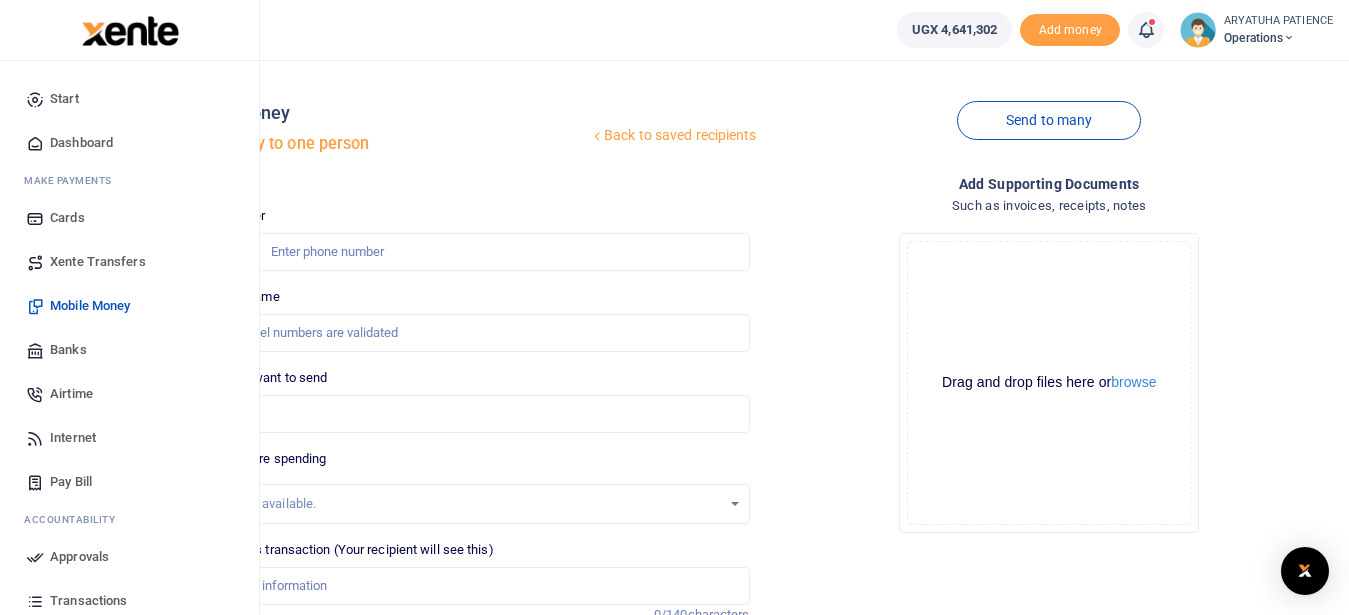 drag, startPoint x: 61, startPoint y: 143, endPoint x: 108, endPoint y: 62, distance: 93.64828 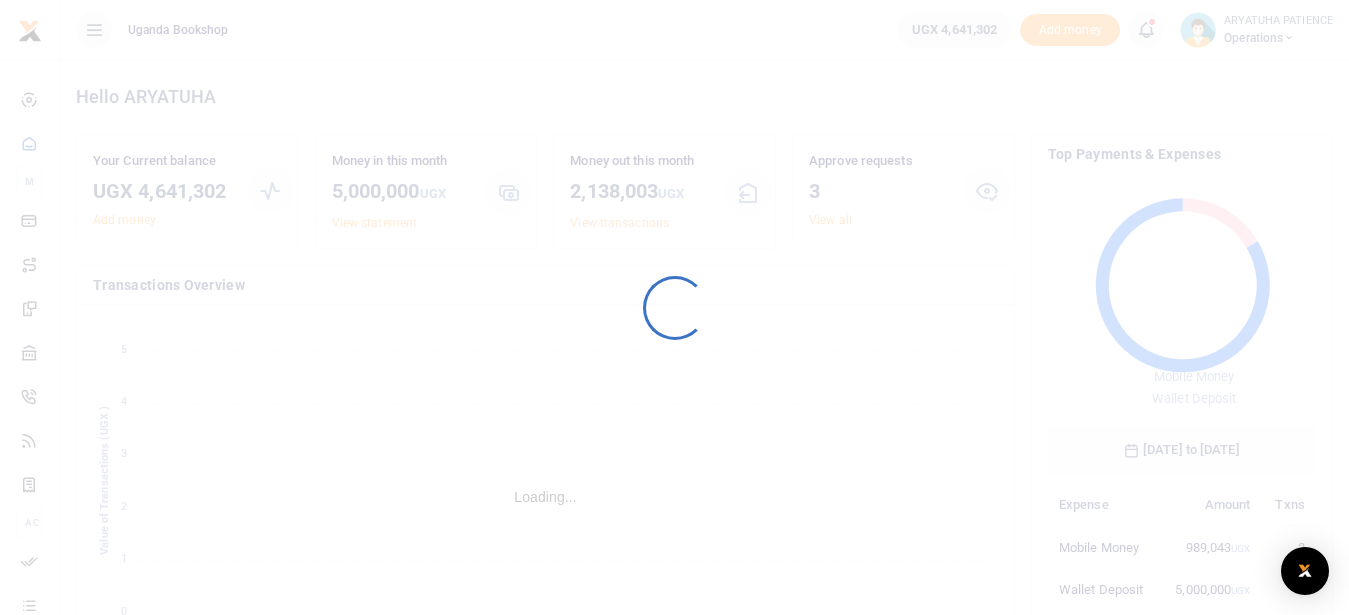 scroll, scrollTop: 0, scrollLeft: 0, axis: both 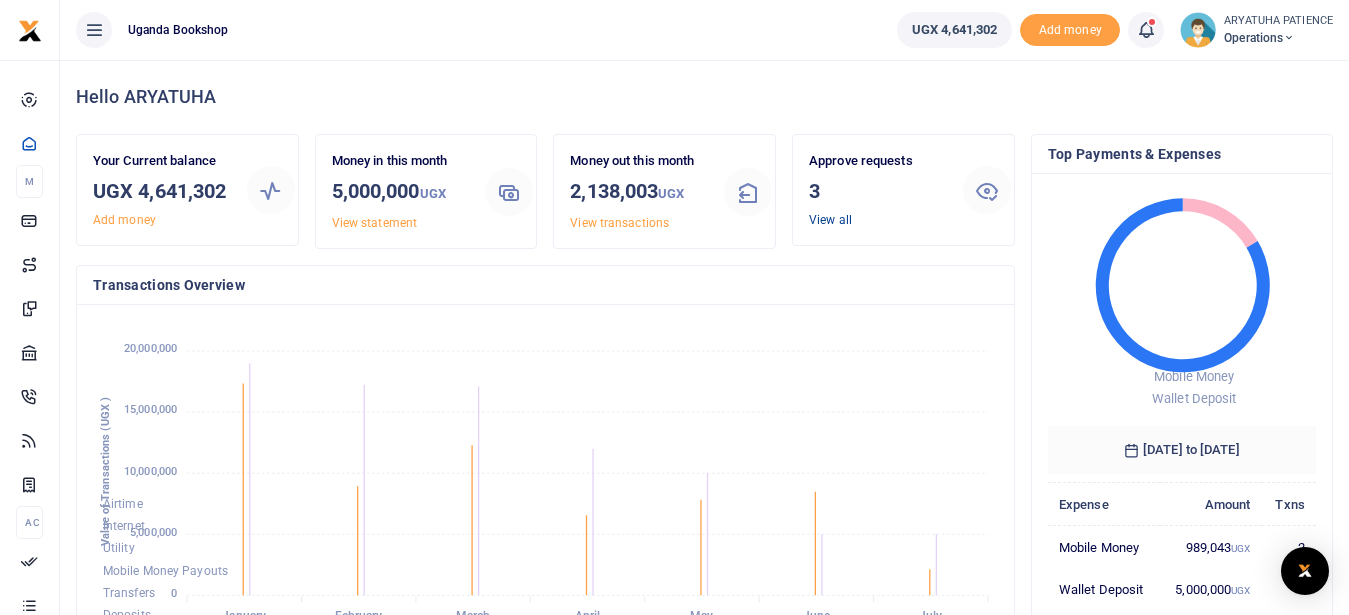 click on "View all" at bounding box center (830, 220) 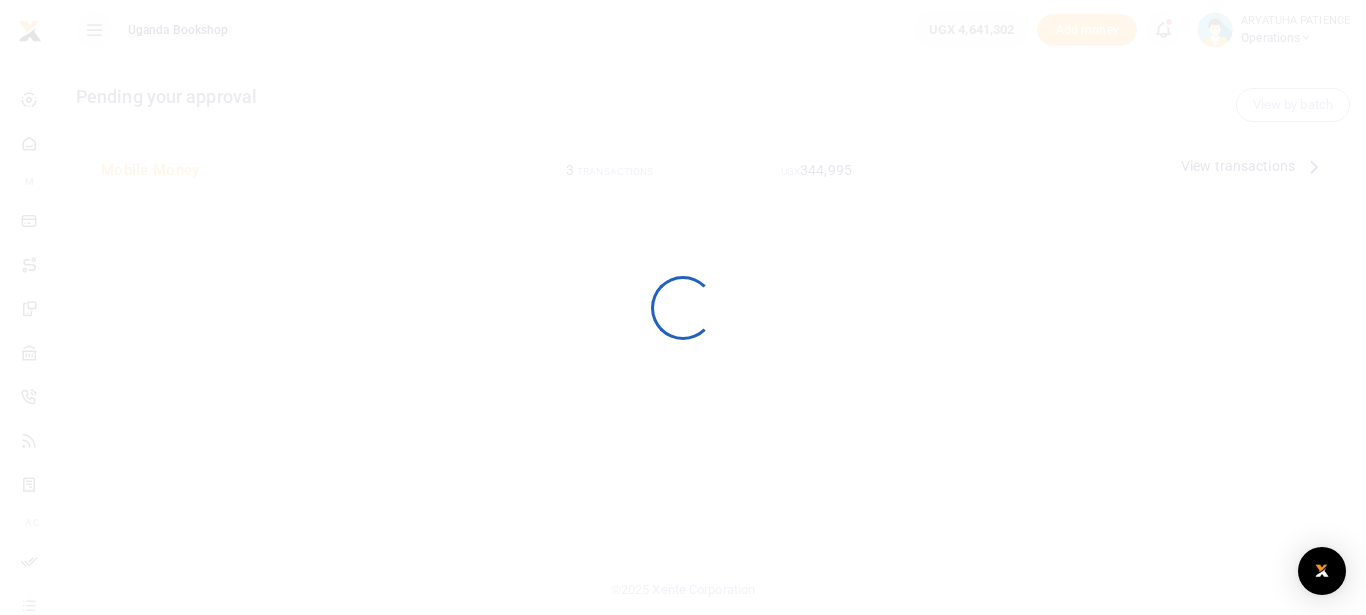 scroll, scrollTop: 0, scrollLeft: 0, axis: both 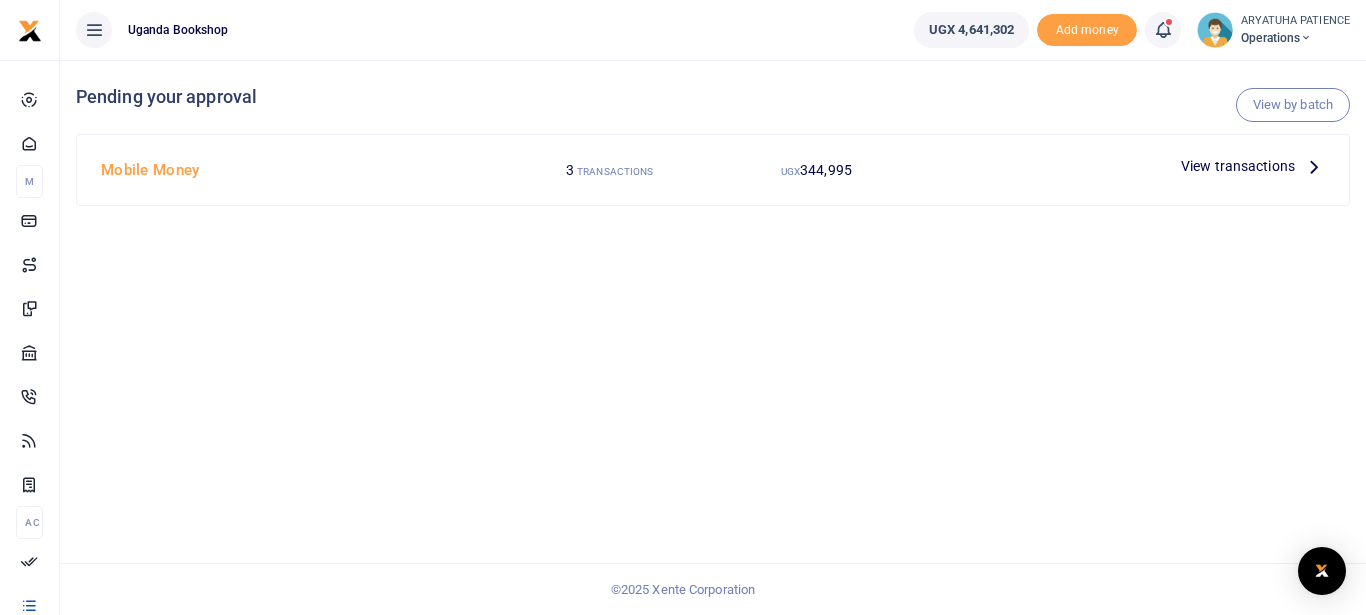 click at bounding box center [1314, 166] 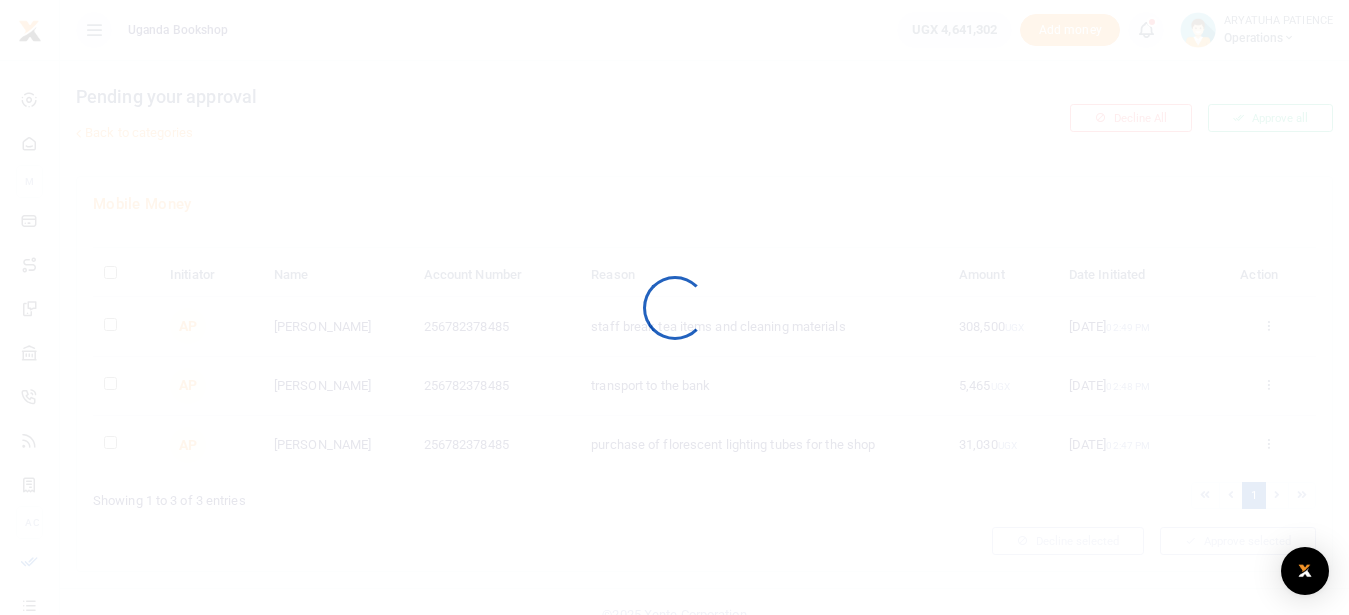 scroll, scrollTop: 0, scrollLeft: 0, axis: both 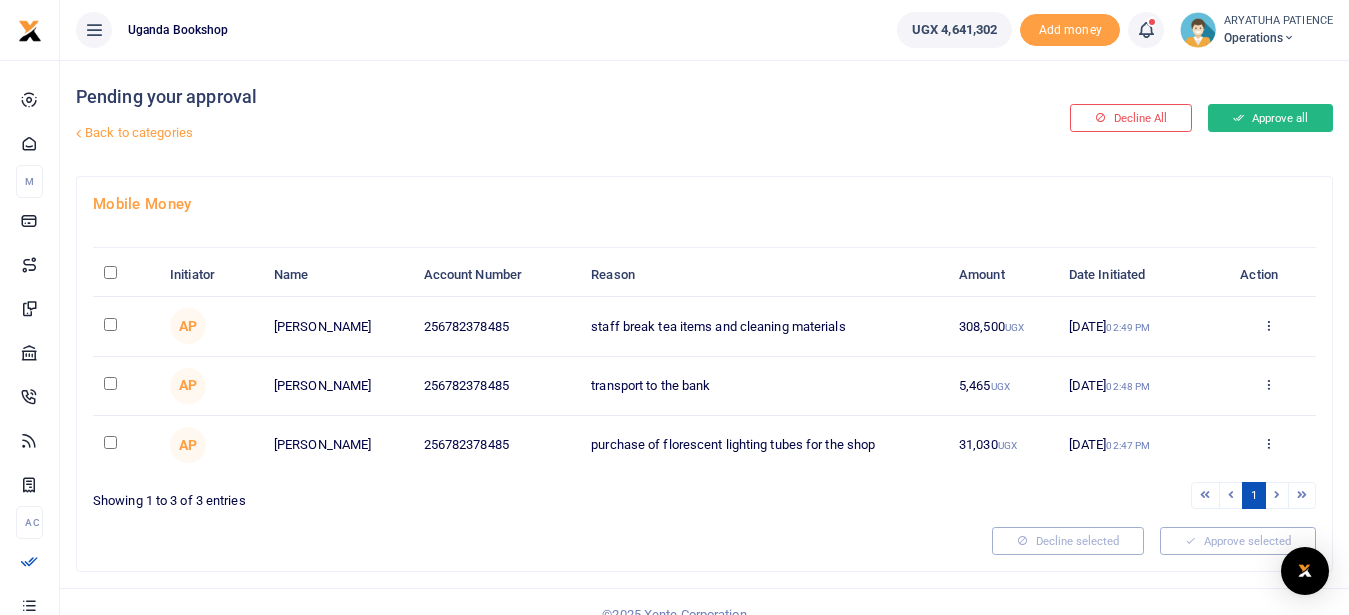 click on "Approve all" at bounding box center [1270, 118] 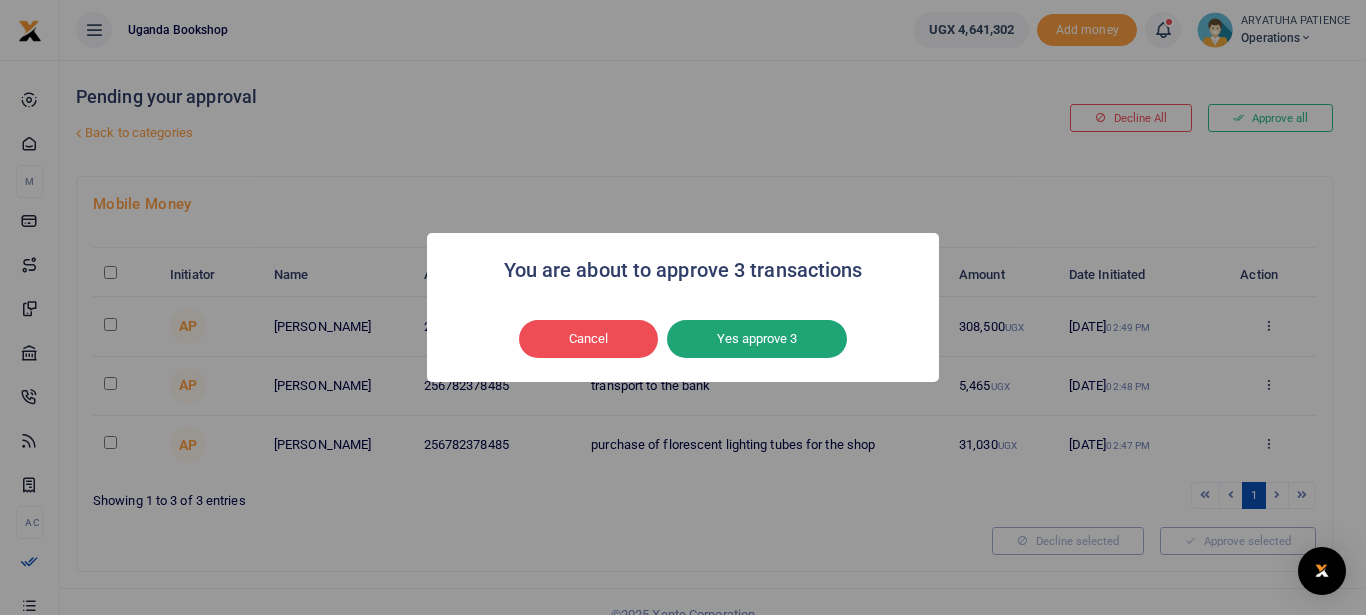 click on "Yes approve 3" at bounding box center [757, 339] 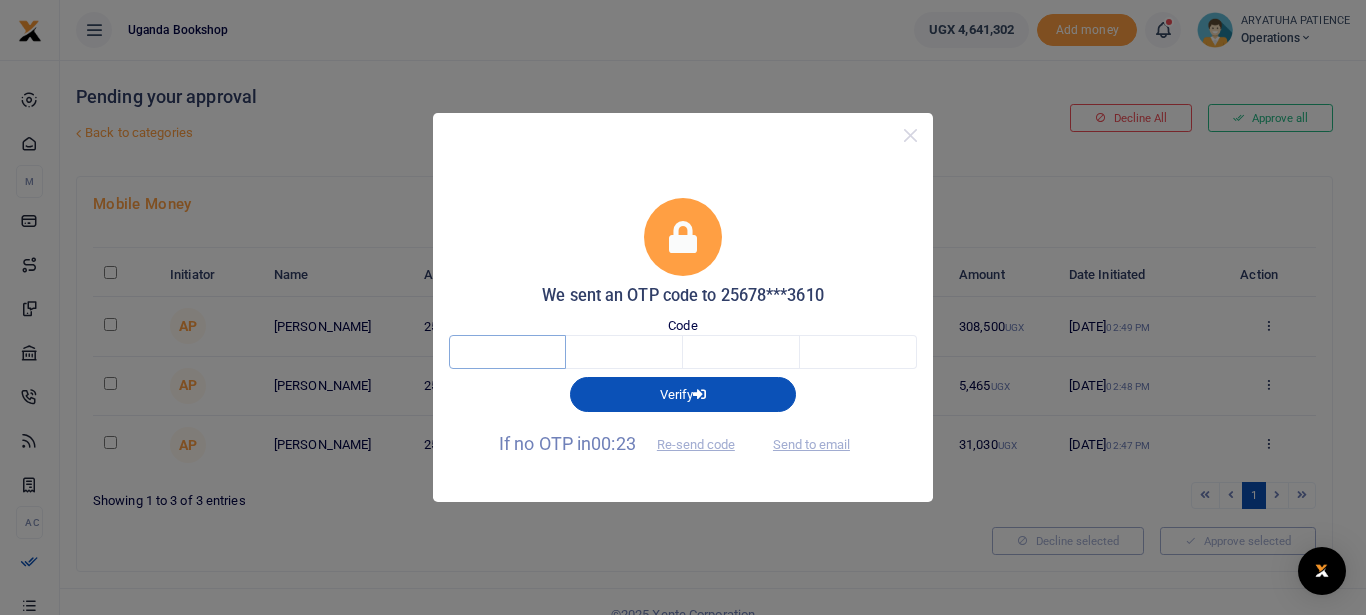 click at bounding box center (507, 352) 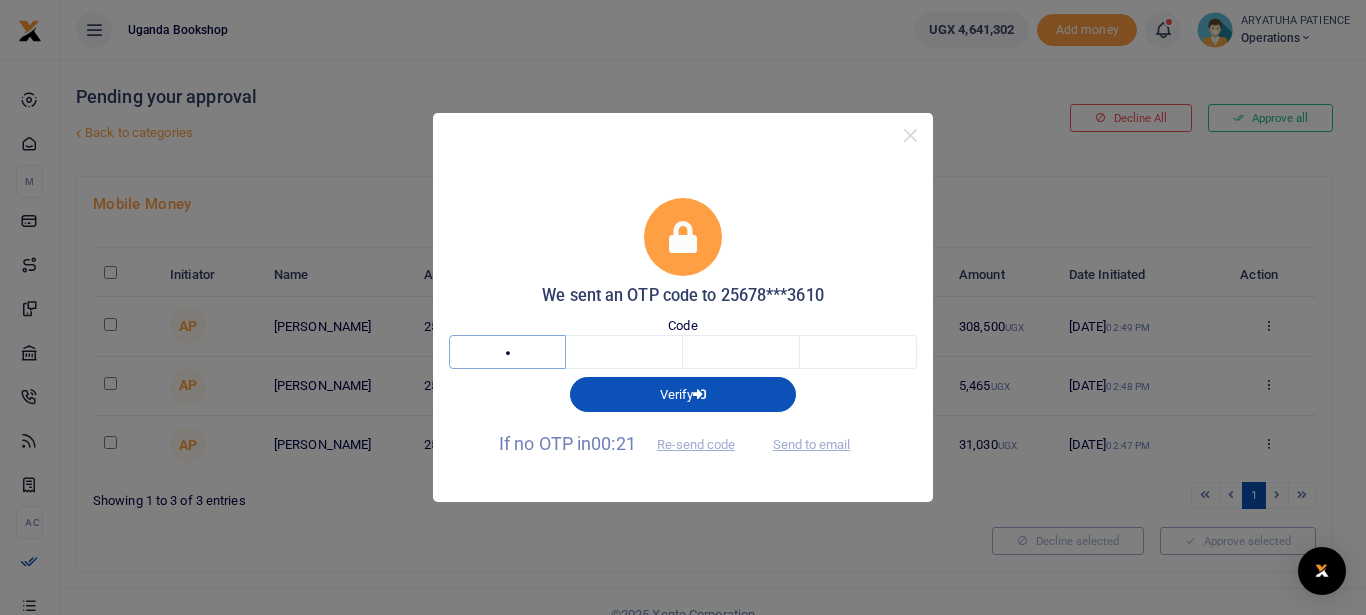 type on "7" 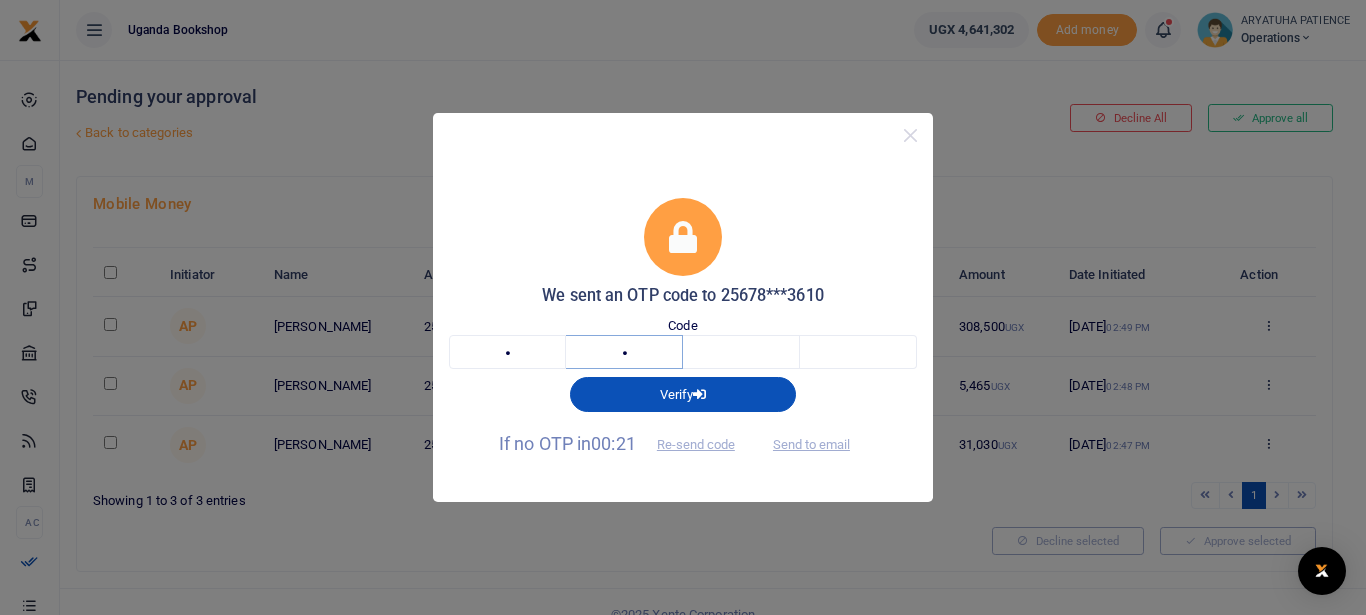 type on "7" 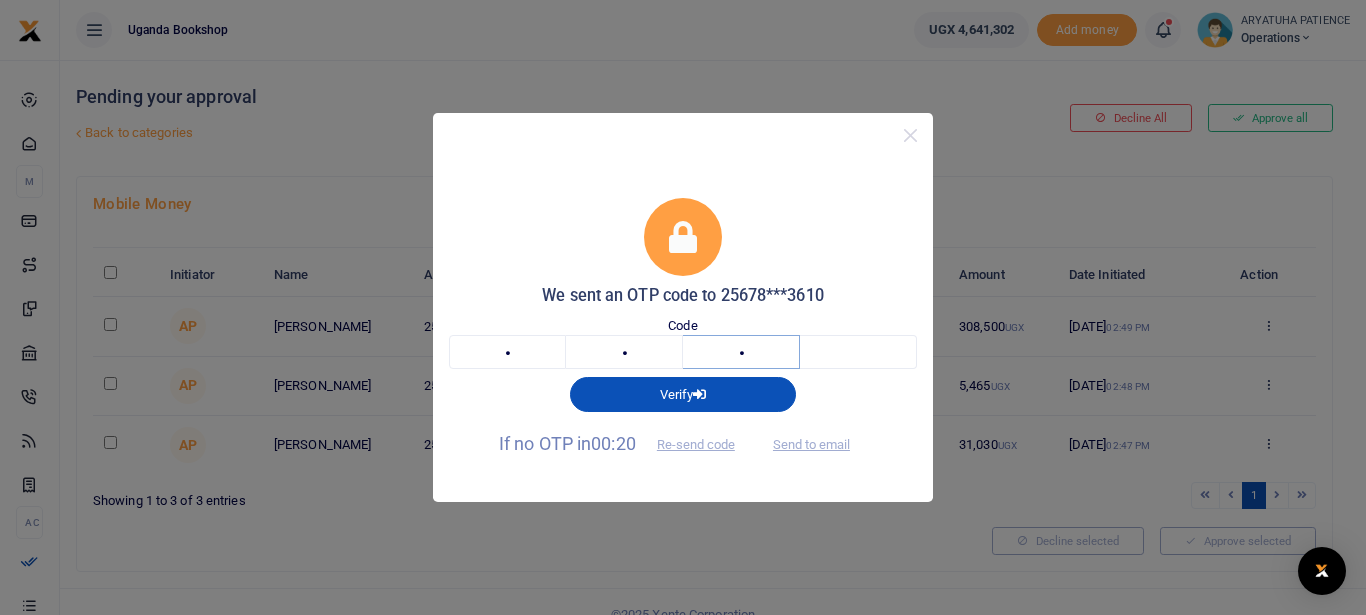 type on "4" 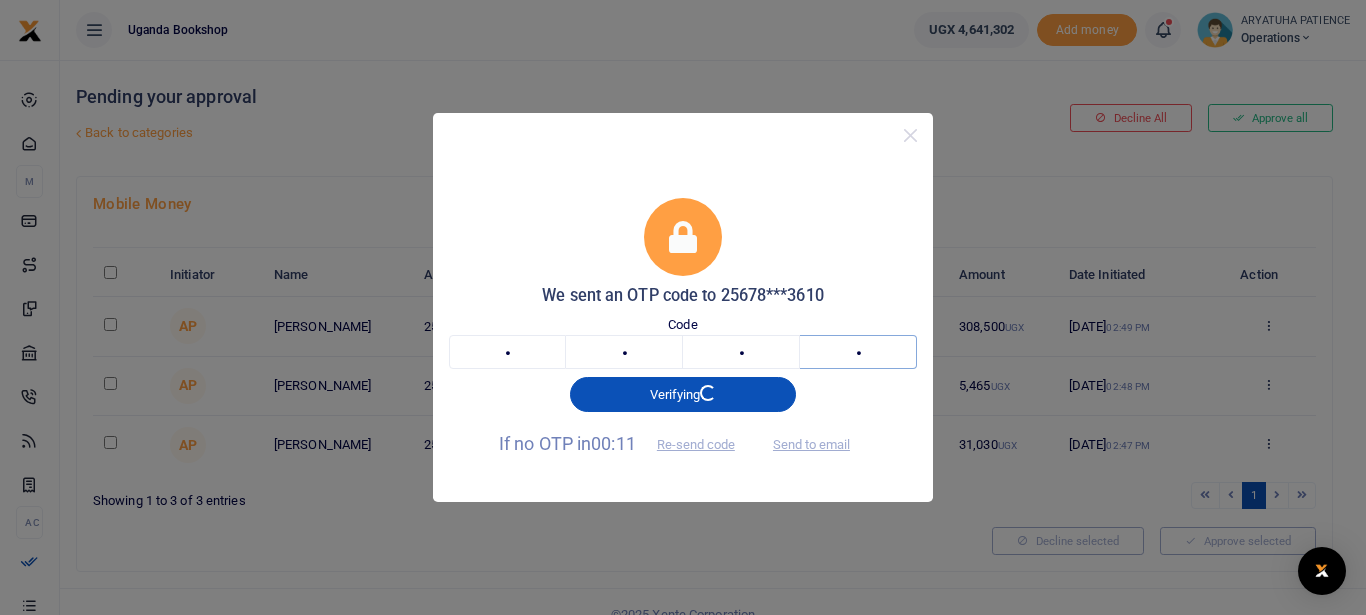 type on "4" 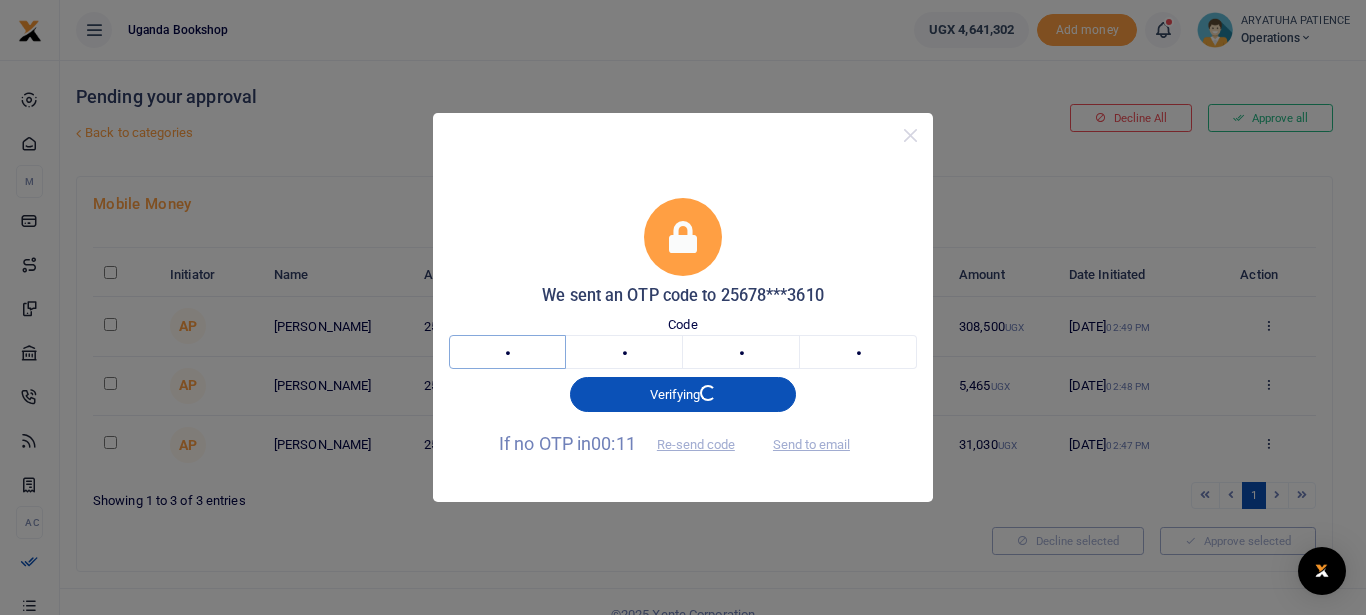 click on "7" at bounding box center (507, 352) 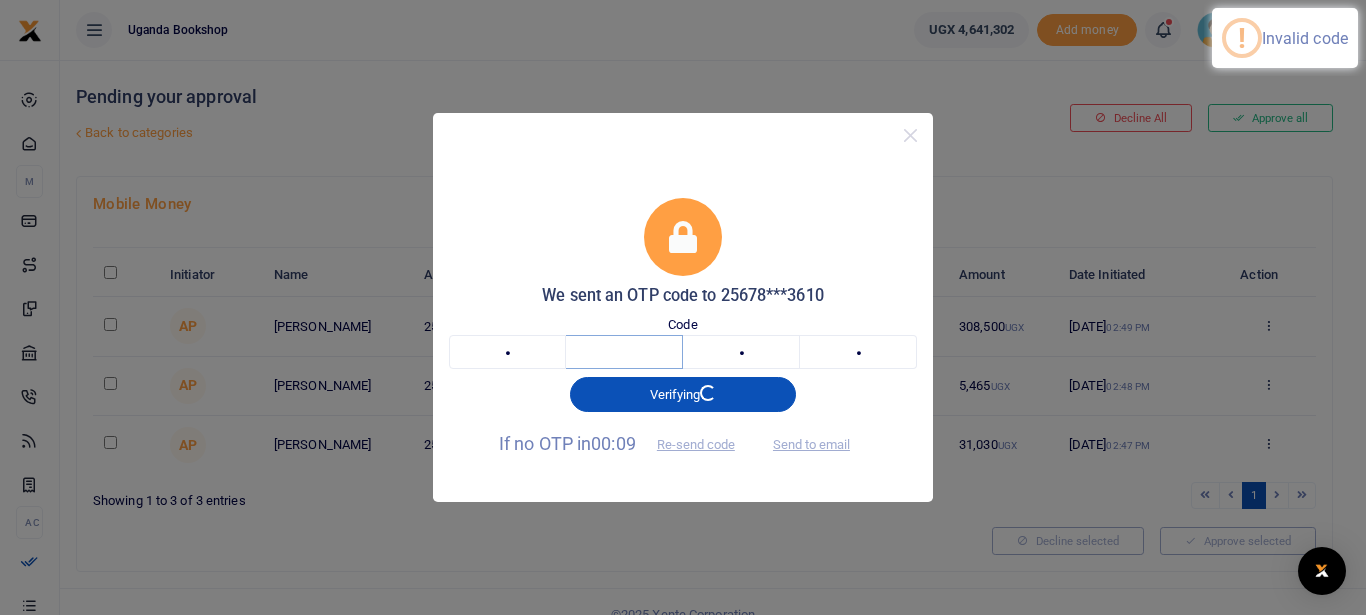 type 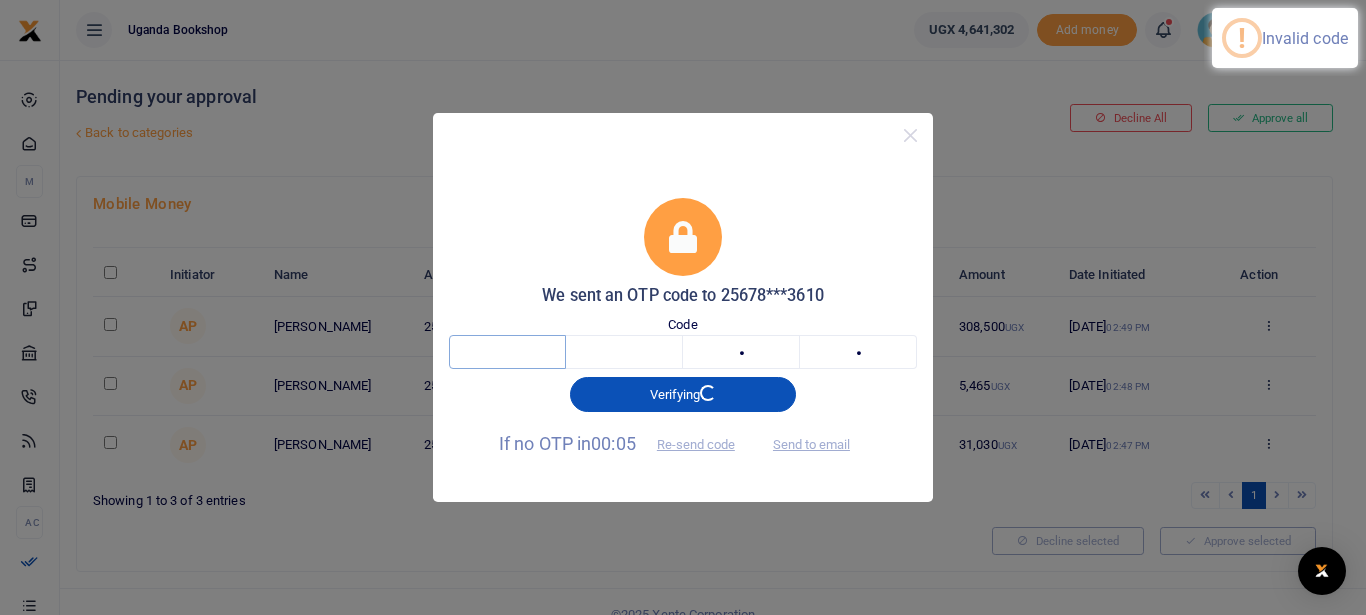 type 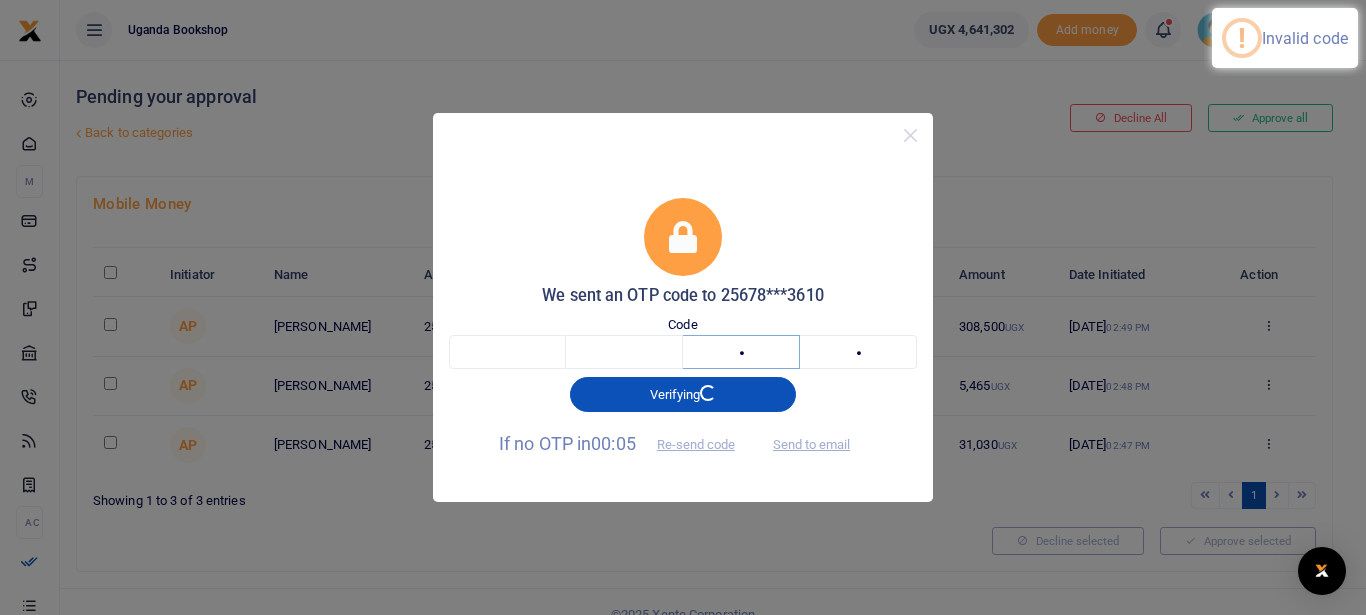 click on "4" at bounding box center [741, 352] 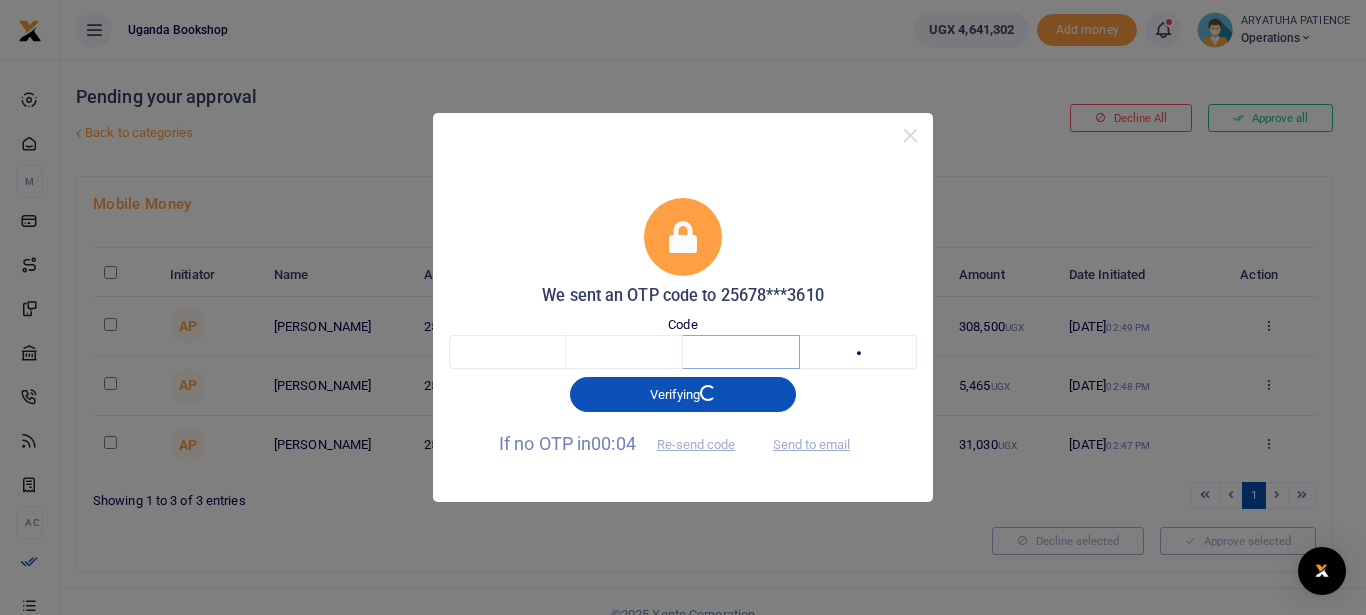 type 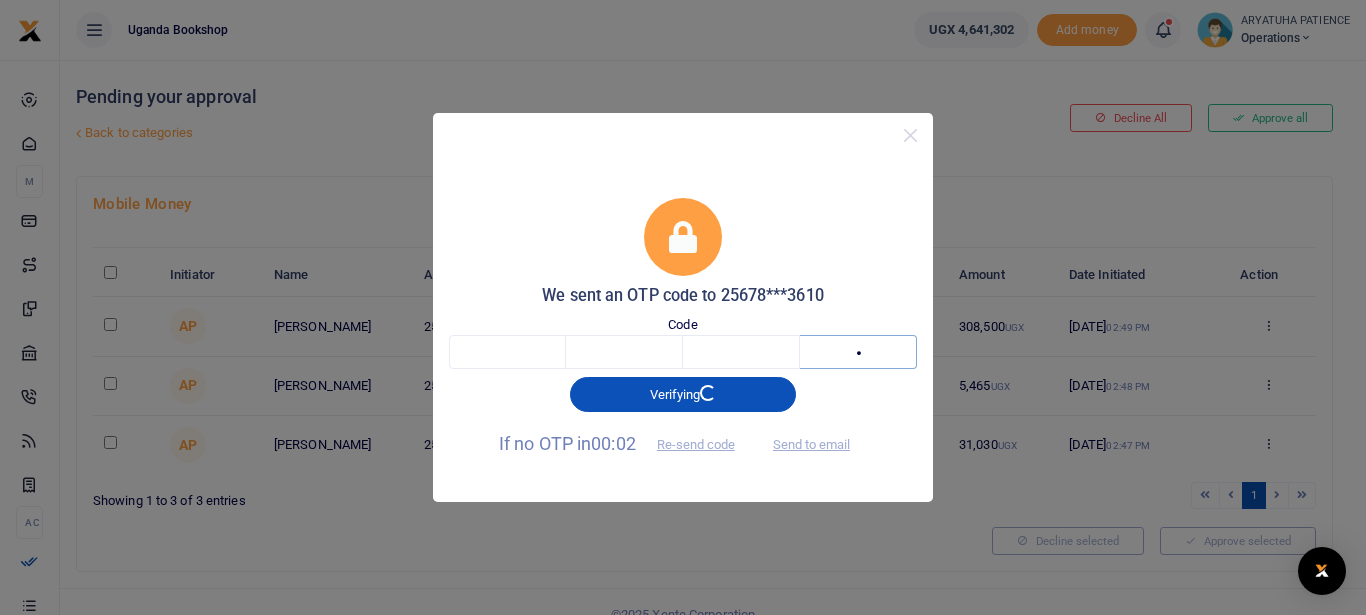 click on "4" at bounding box center (858, 352) 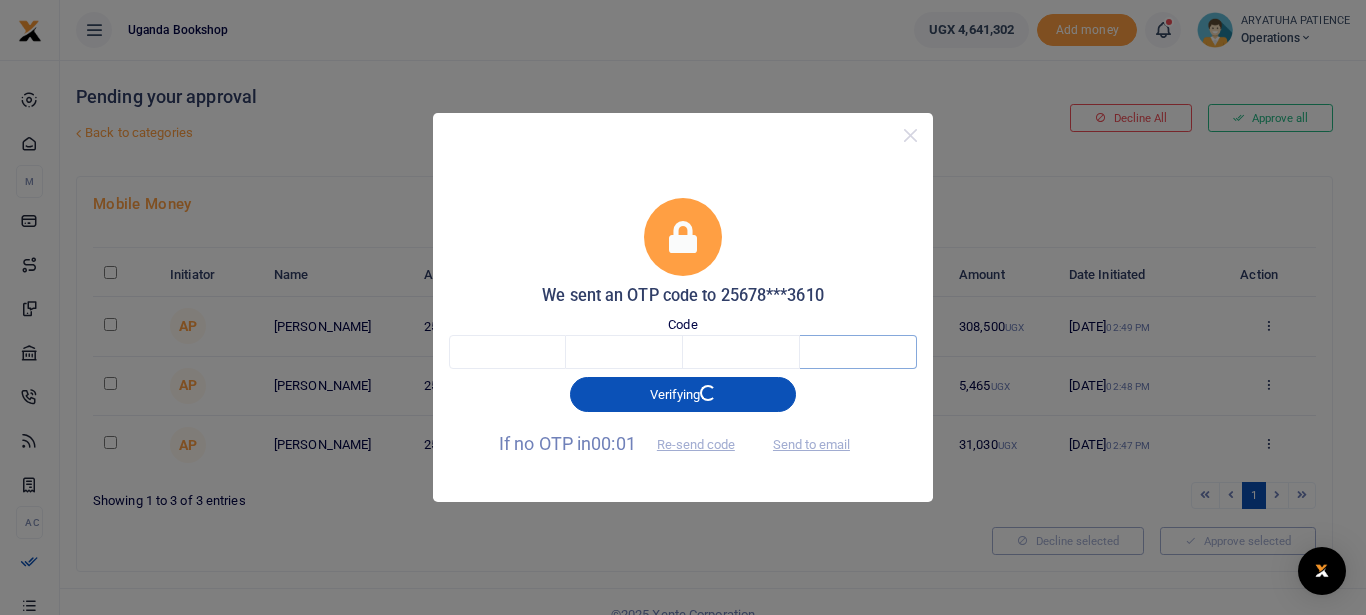 type 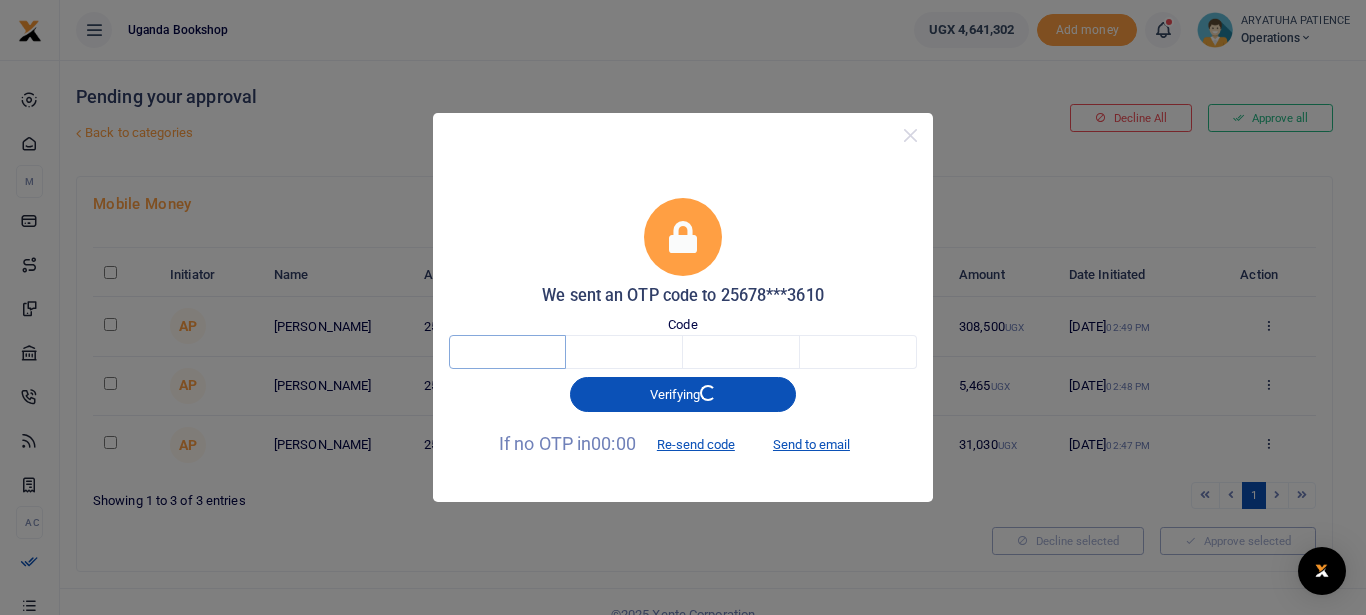 click at bounding box center (507, 352) 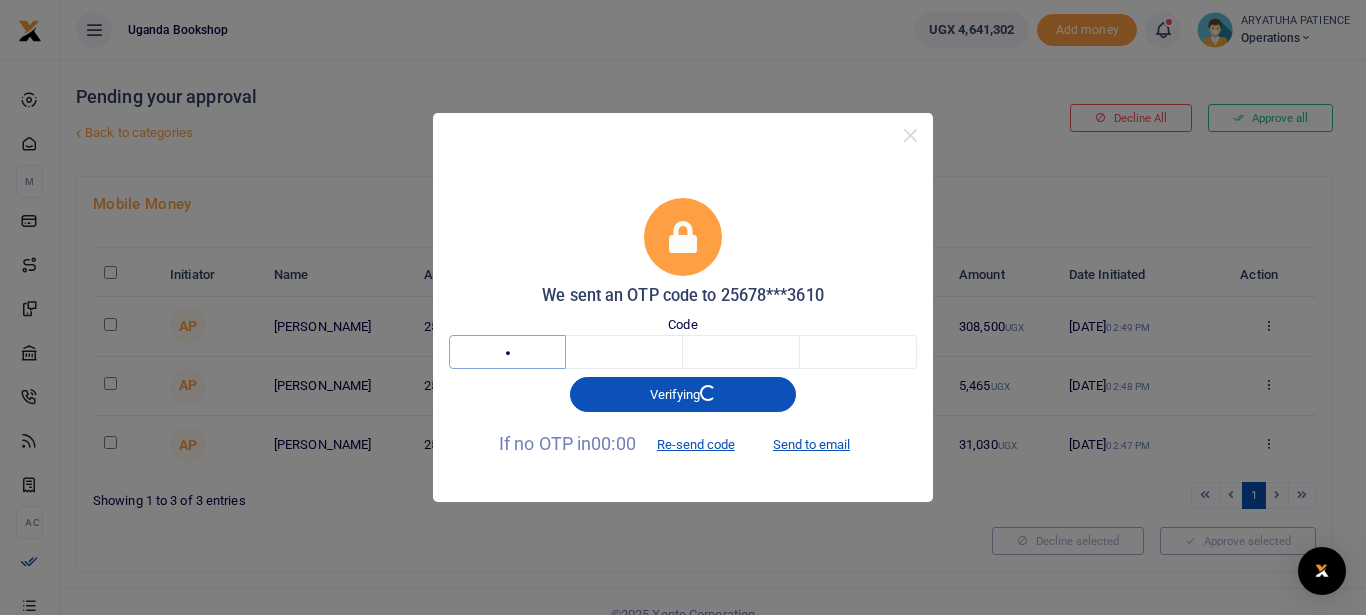type on "7" 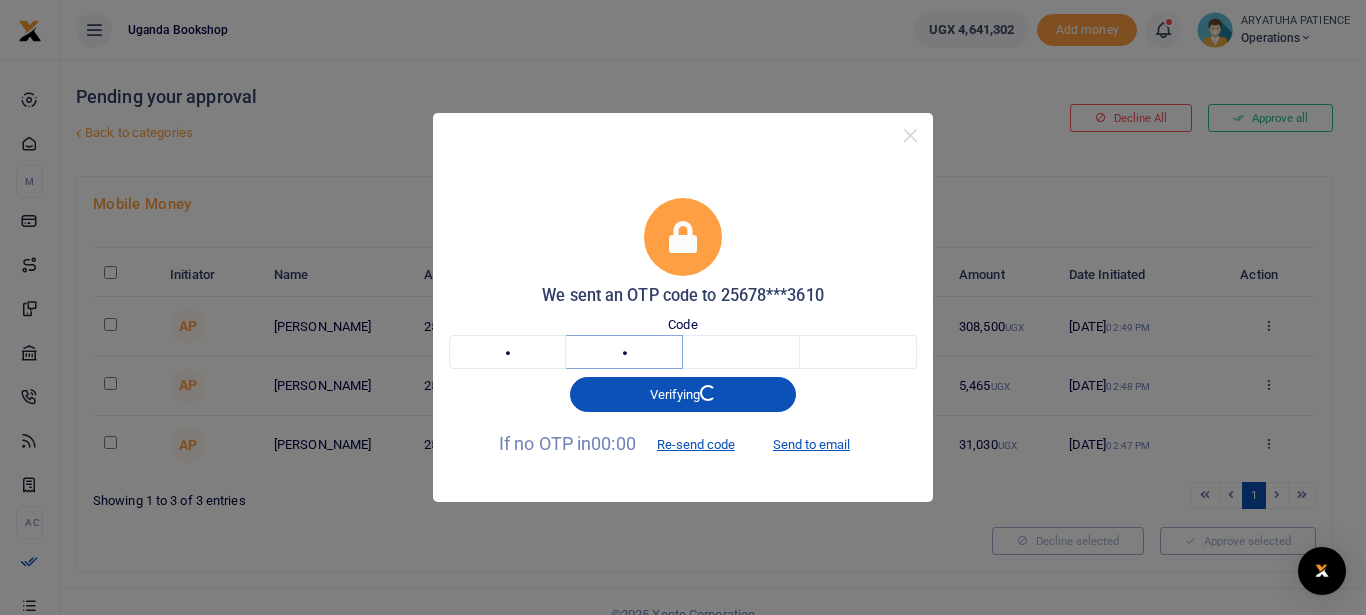 type on "7" 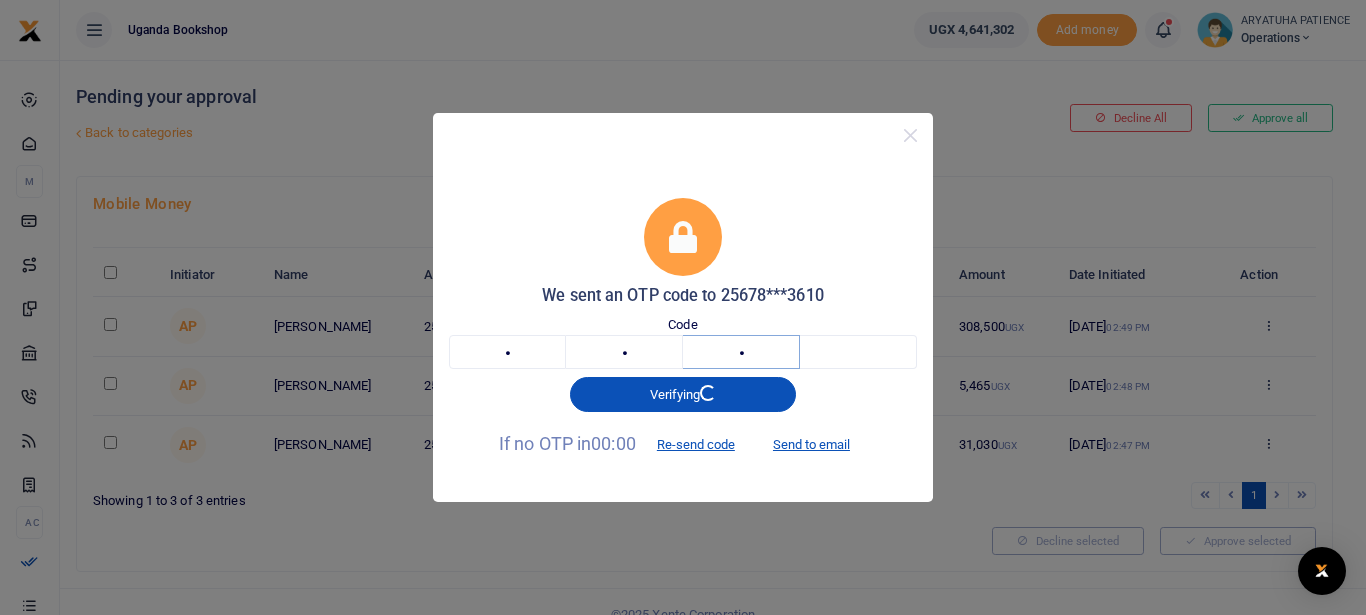 type on "3" 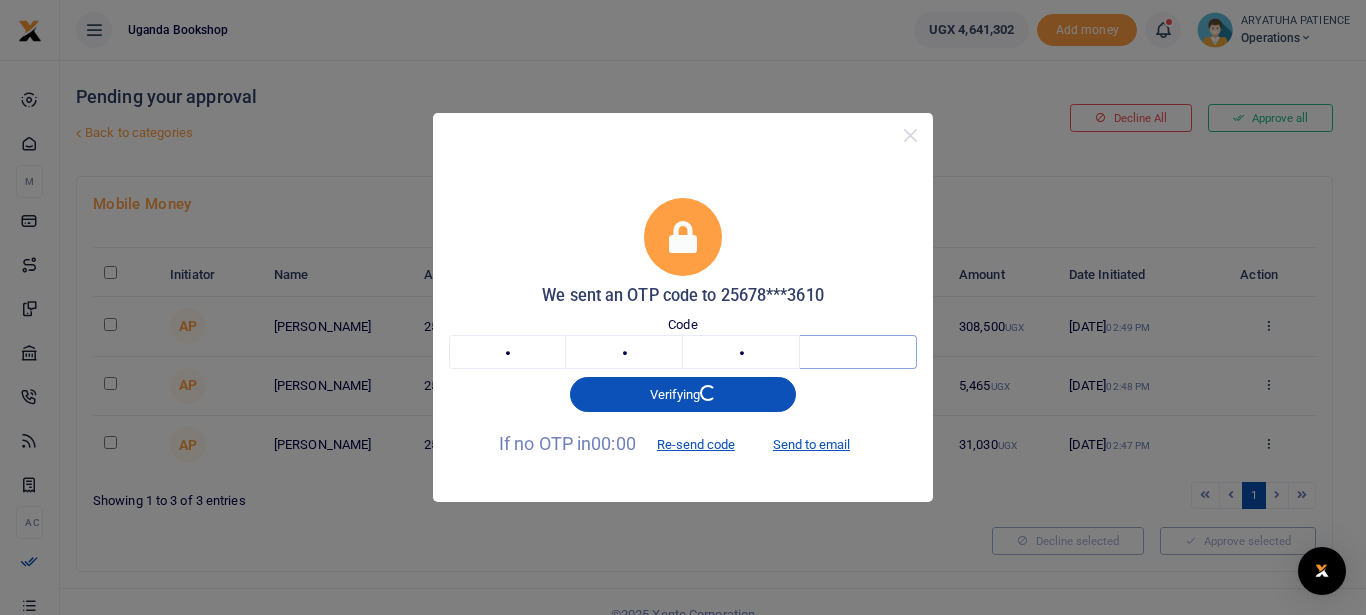 type on "4" 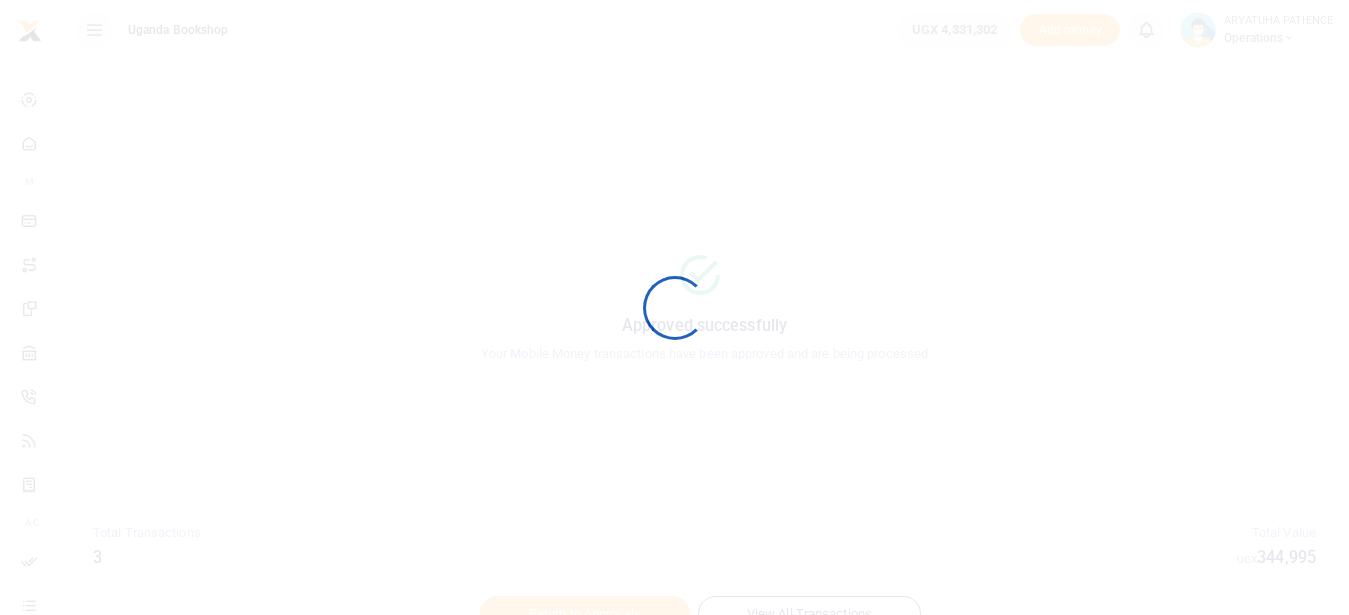 scroll, scrollTop: 0, scrollLeft: 0, axis: both 